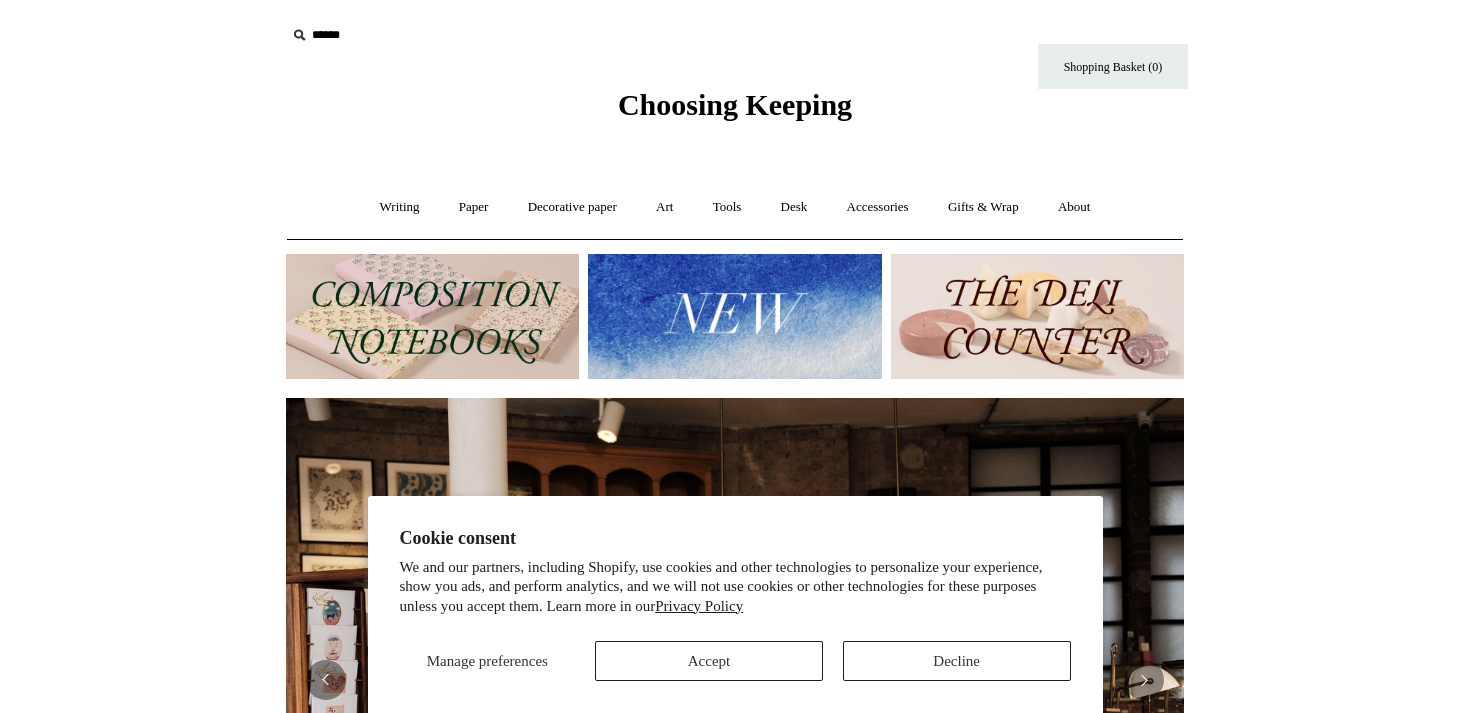 scroll, scrollTop: 0, scrollLeft: 0, axis: both 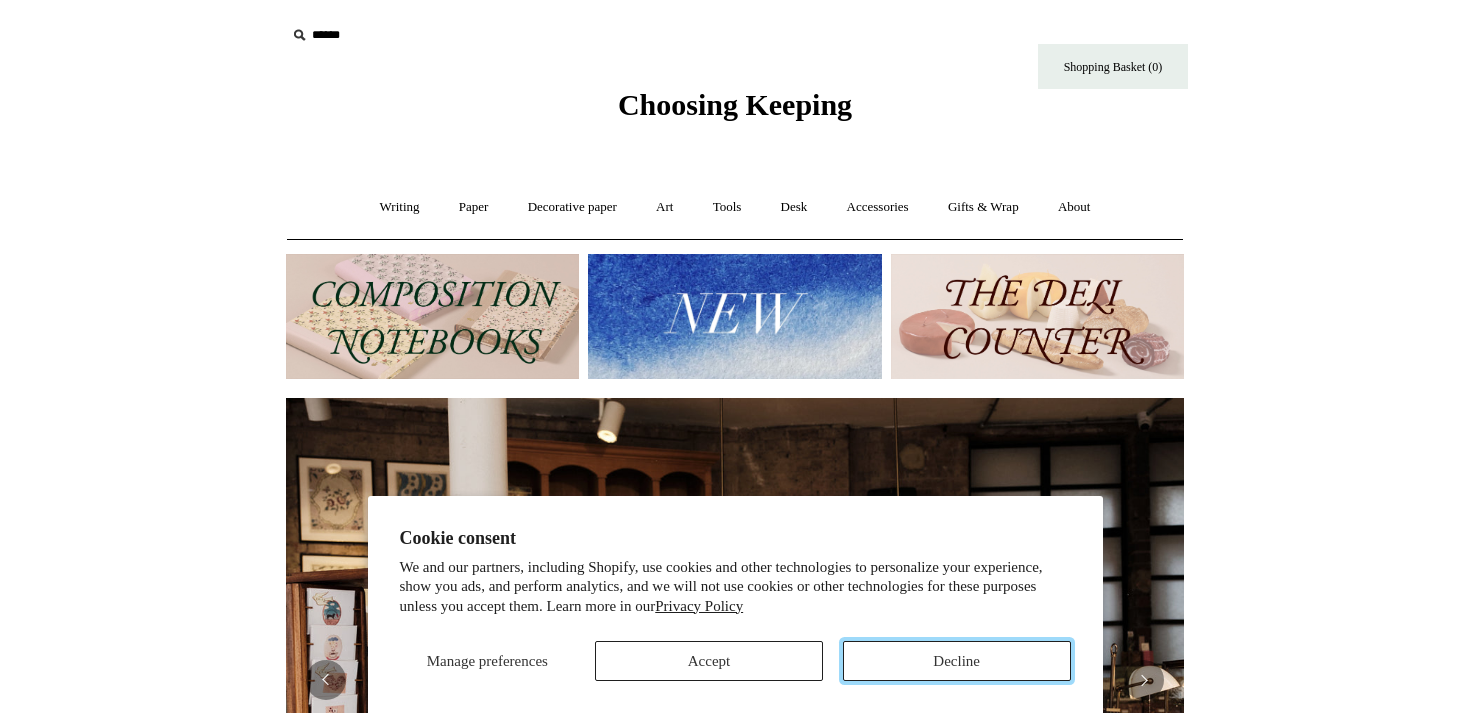 click on "Decline" at bounding box center [957, 661] 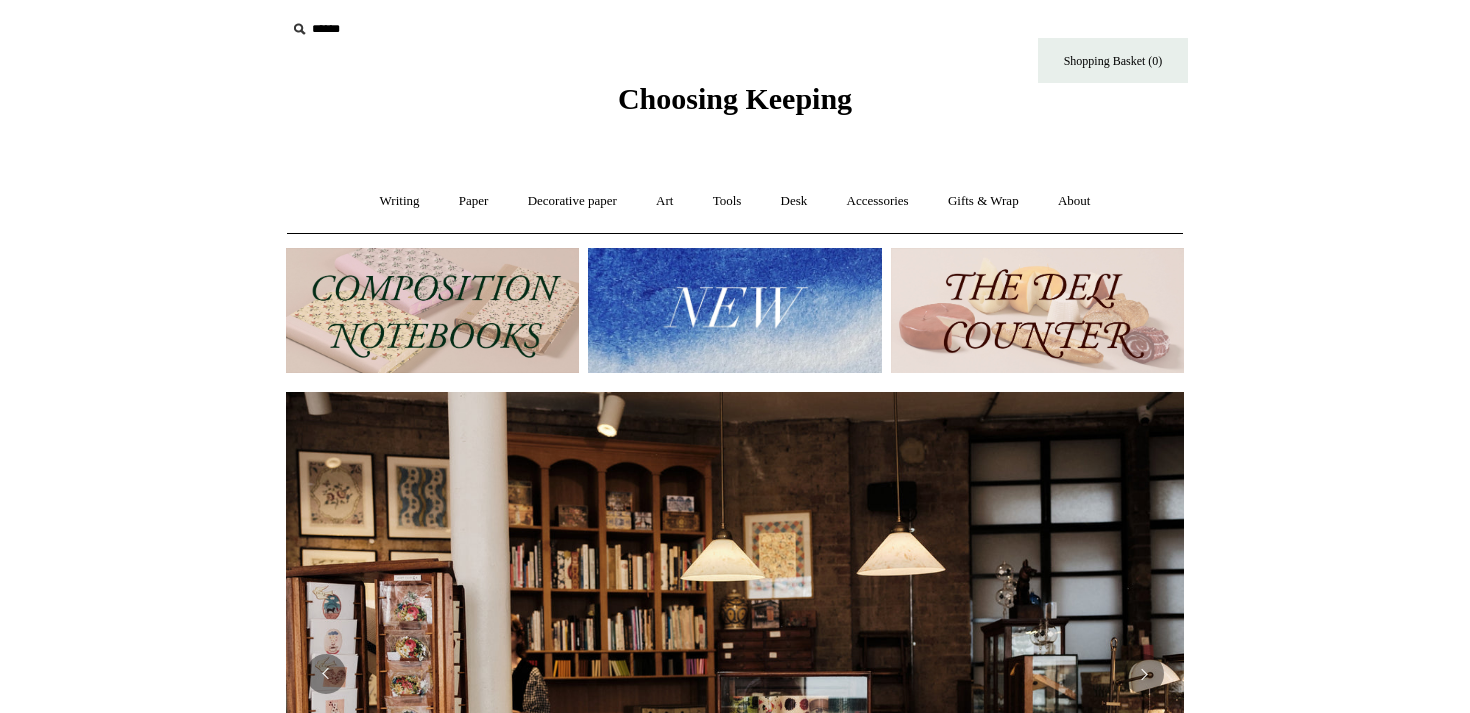 scroll, scrollTop: 10, scrollLeft: 0, axis: vertical 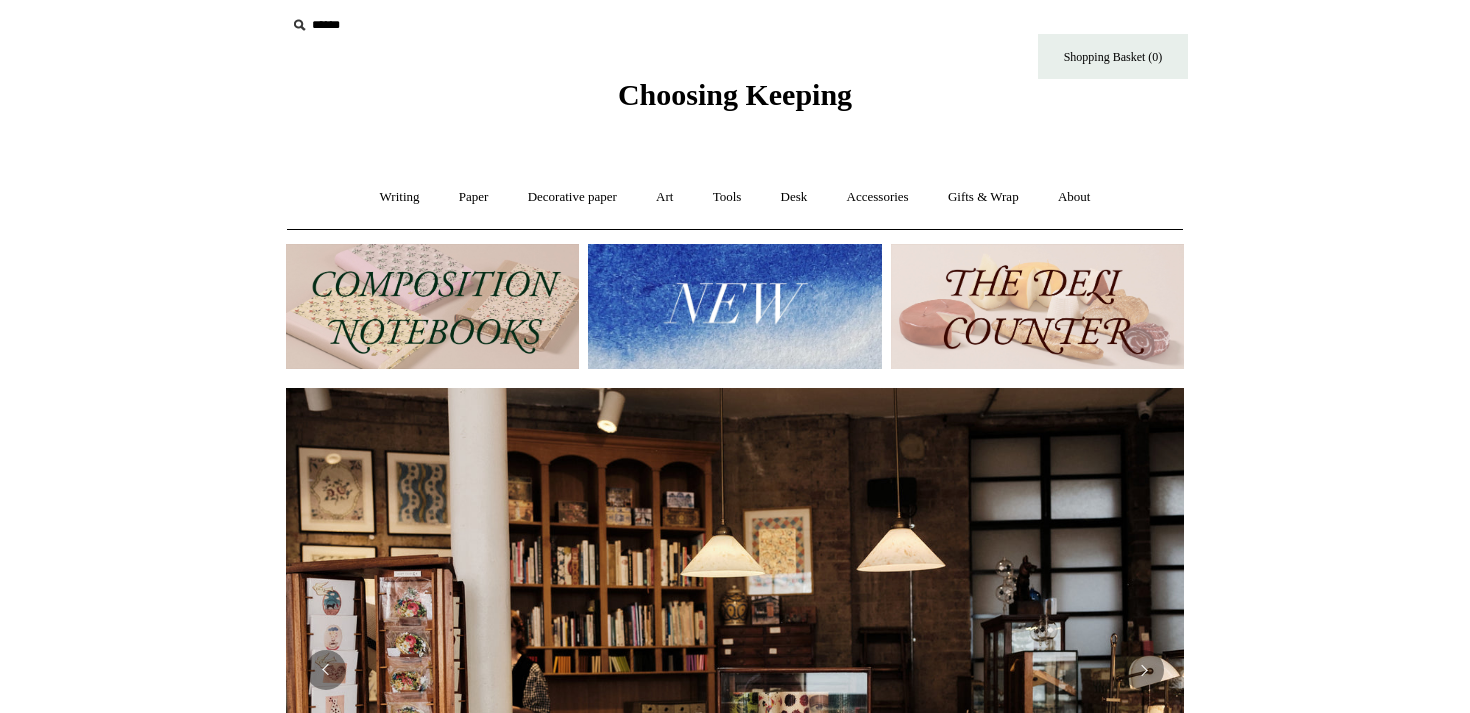 click at bounding box center (432, 306) 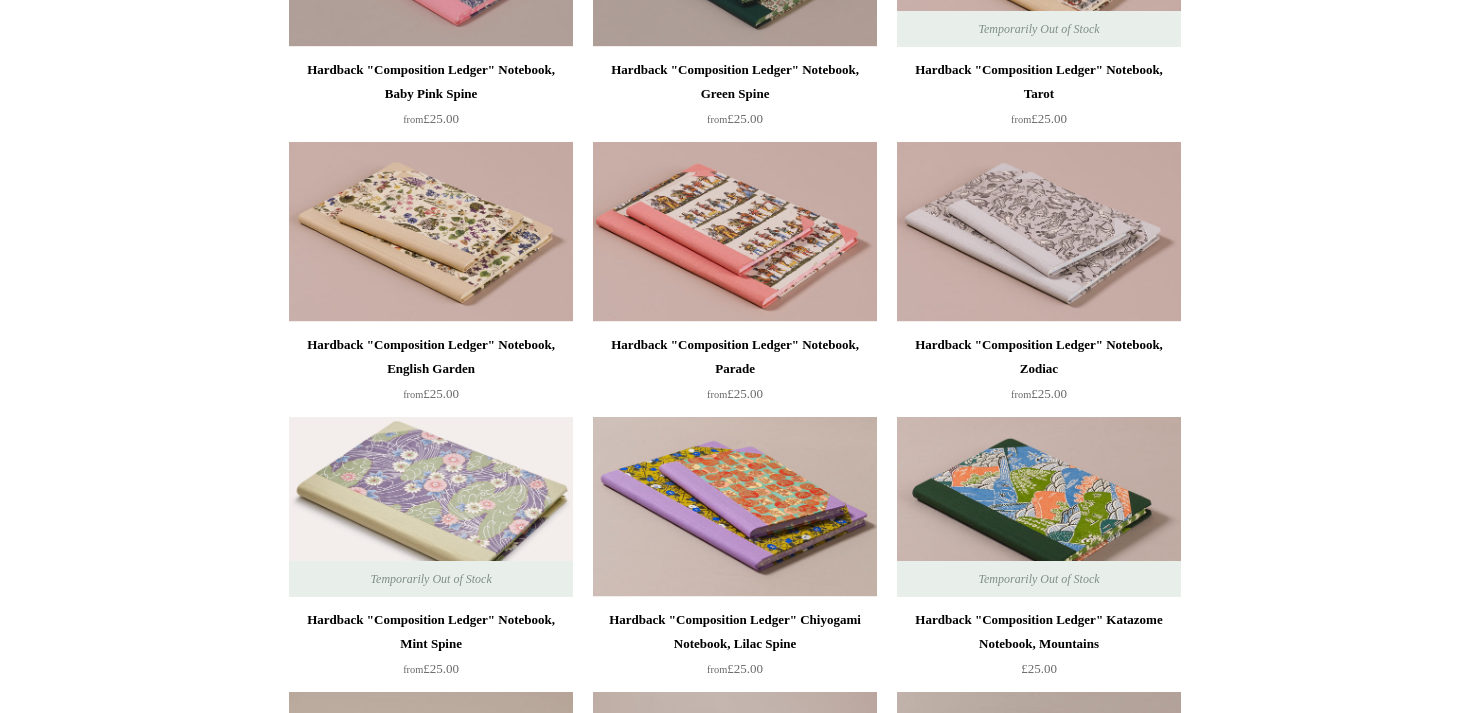 scroll, scrollTop: 0, scrollLeft: 0, axis: both 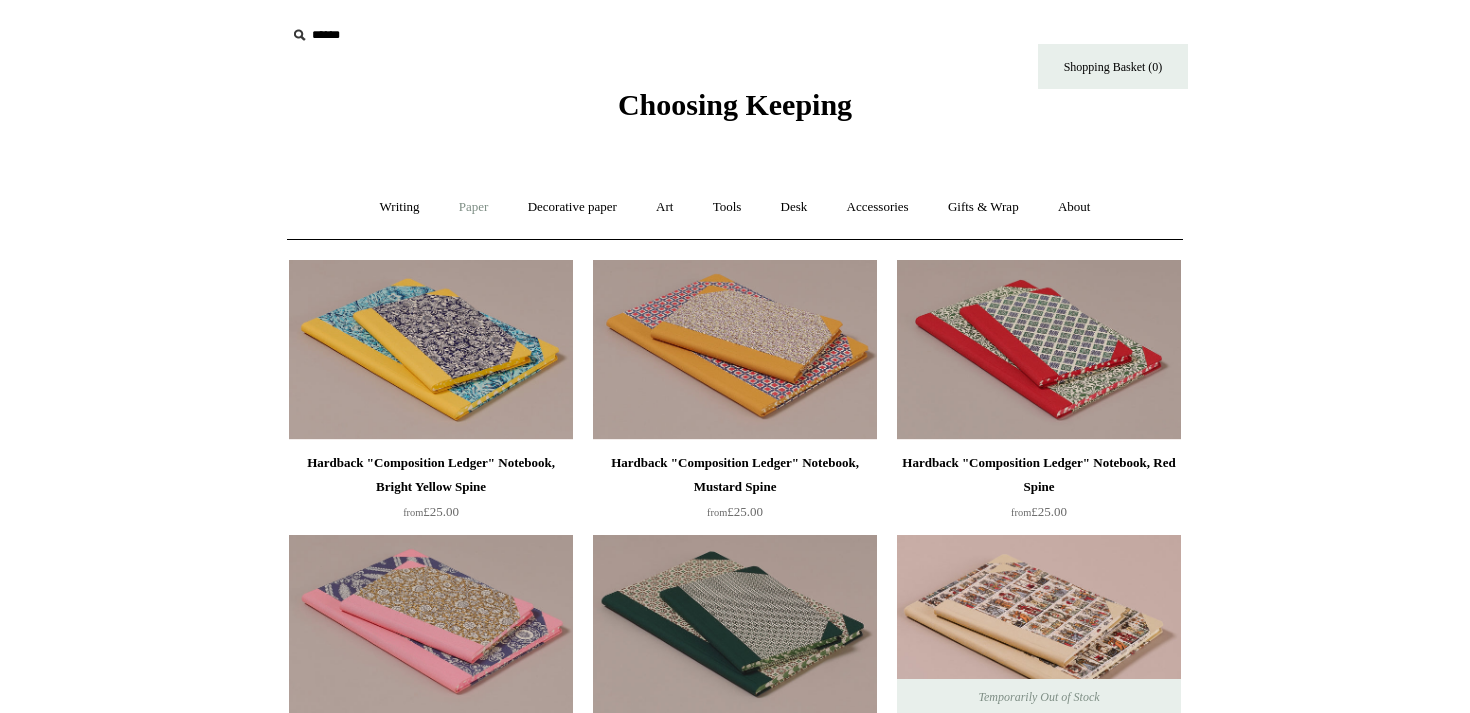 click on "Paper +" at bounding box center (474, 207) 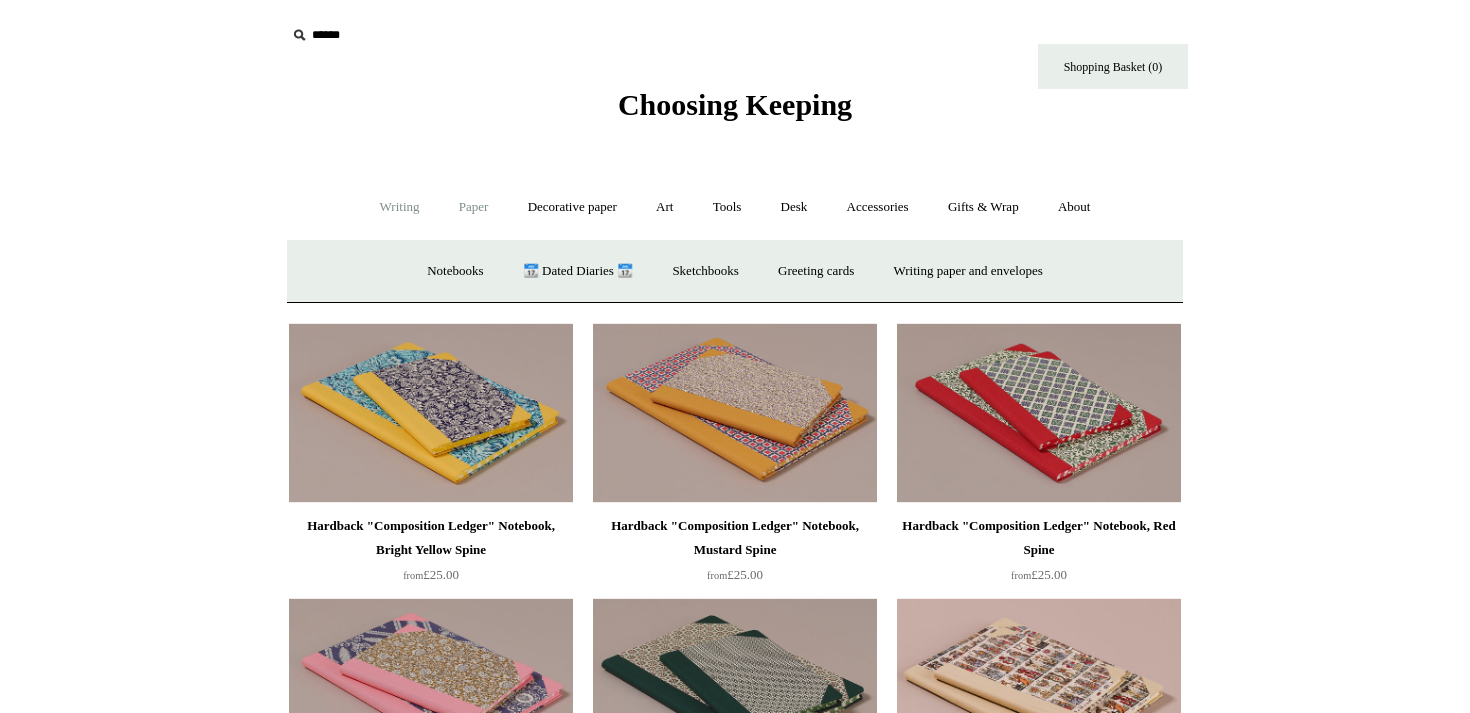 click on "Writing +" at bounding box center [400, 207] 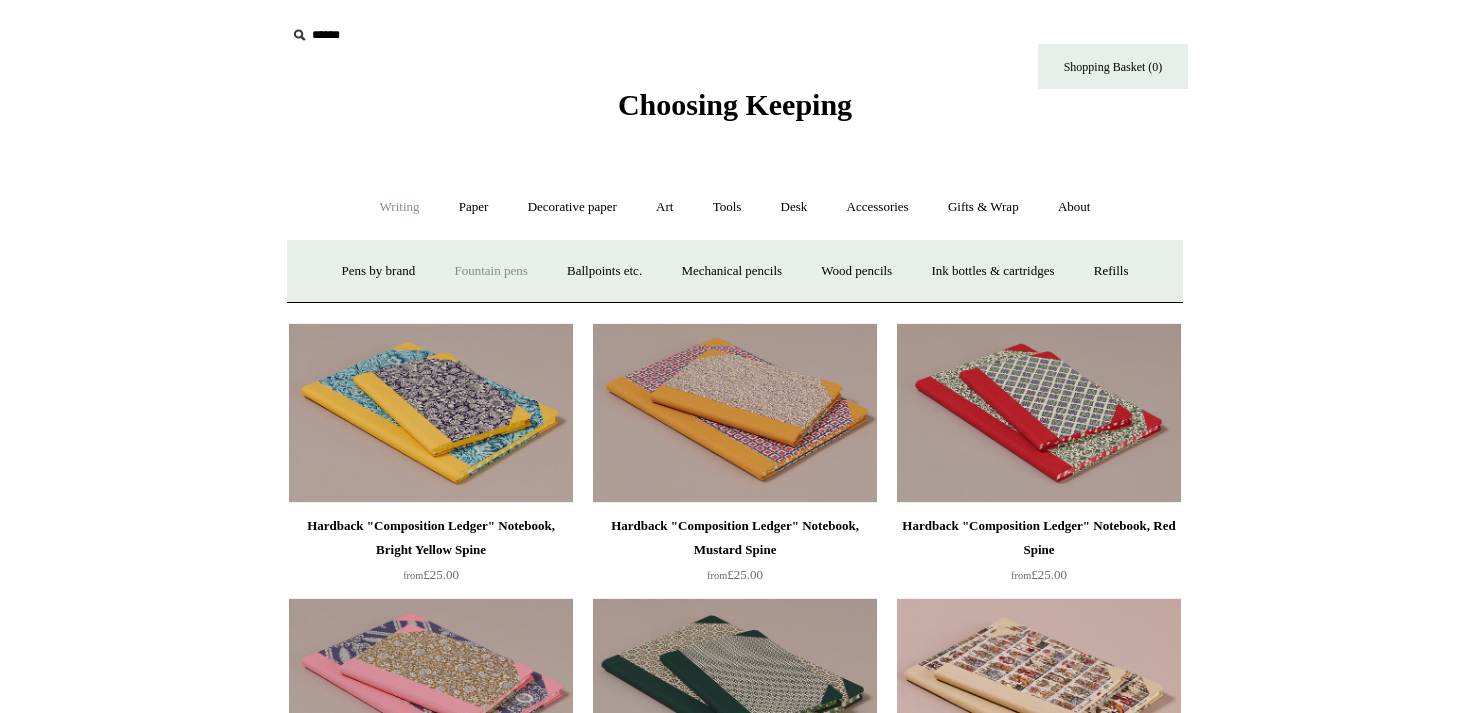 click on "Fountain pens +" at bounding box center (490, 271) 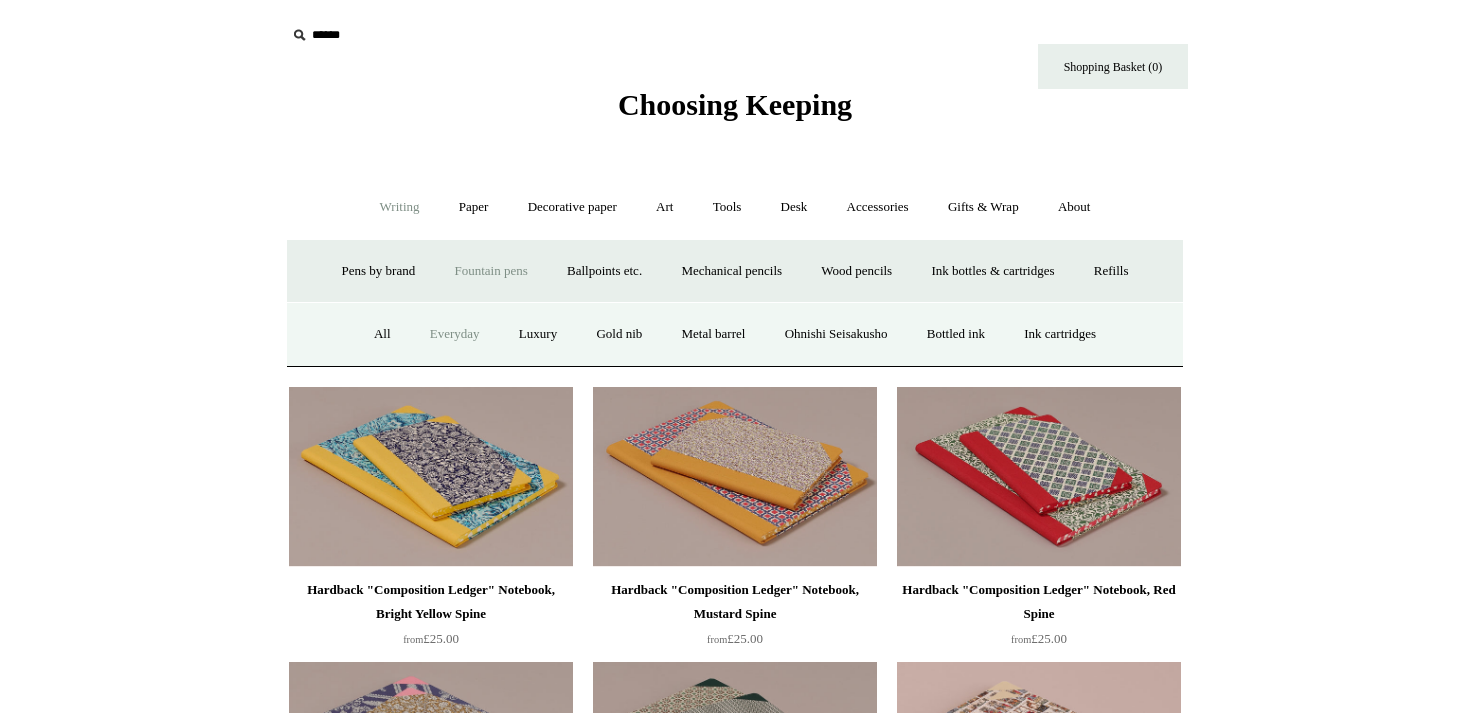 click on "Everyday" at bounding box center [455, 334] 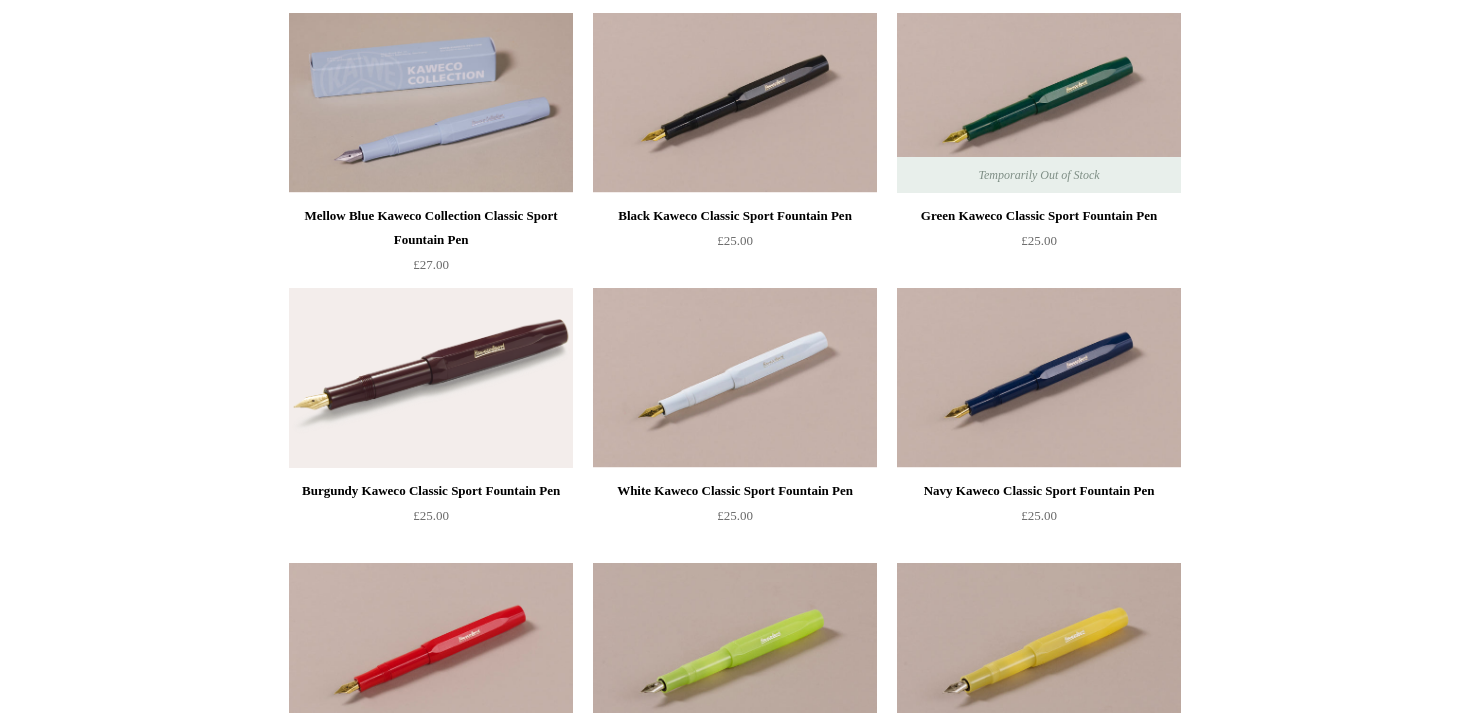 scroll, scrollTop: 0, scrollLeft: 0, axis: both 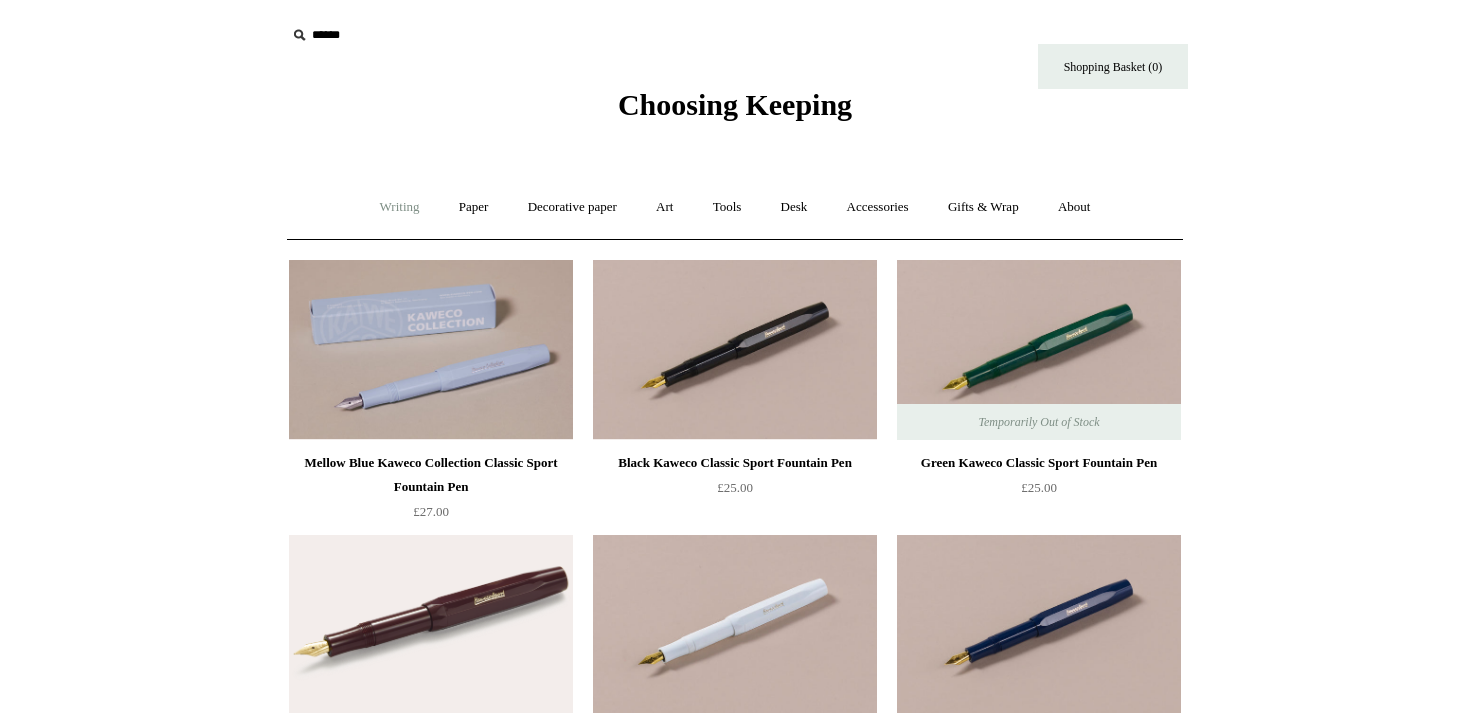 click on "Writing +" at bounding box center (400, 207) 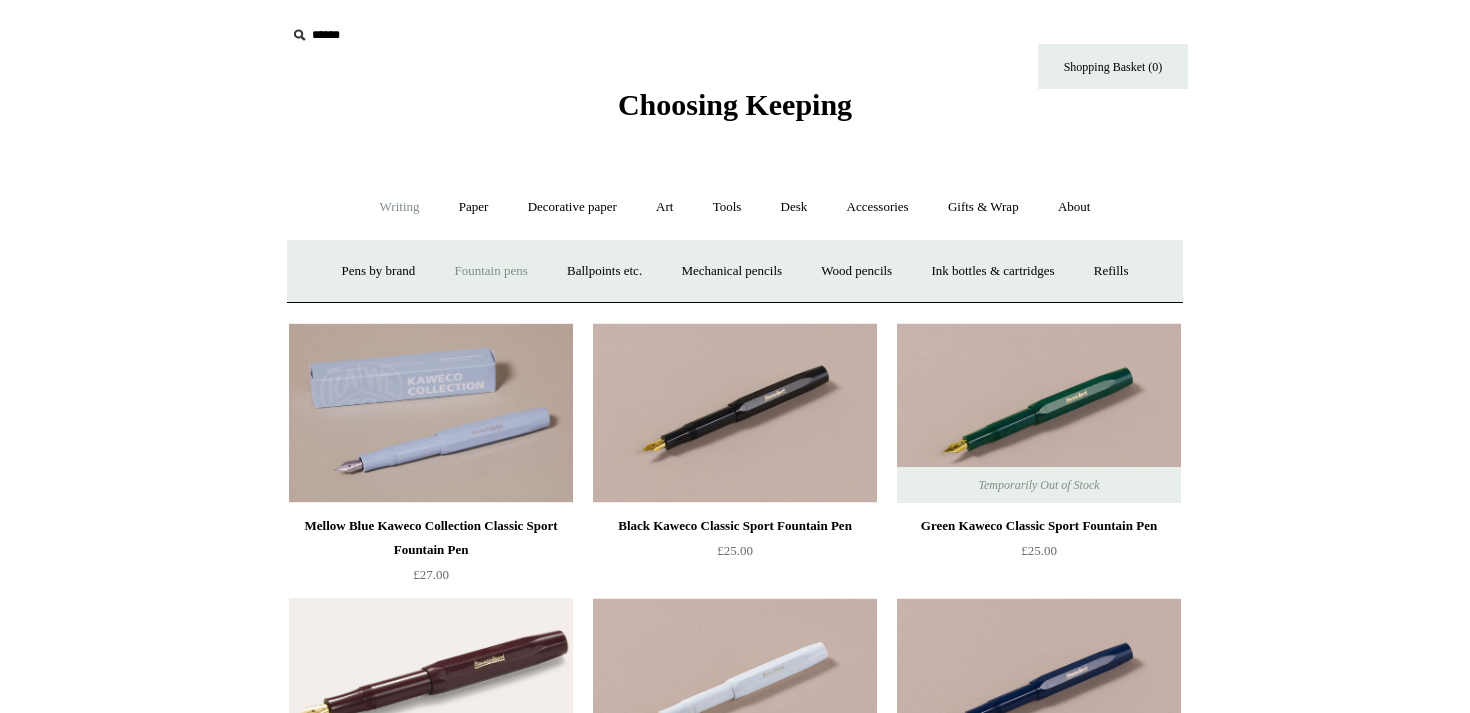 click on "Fountain pens +" at bounding box center [490, 271] 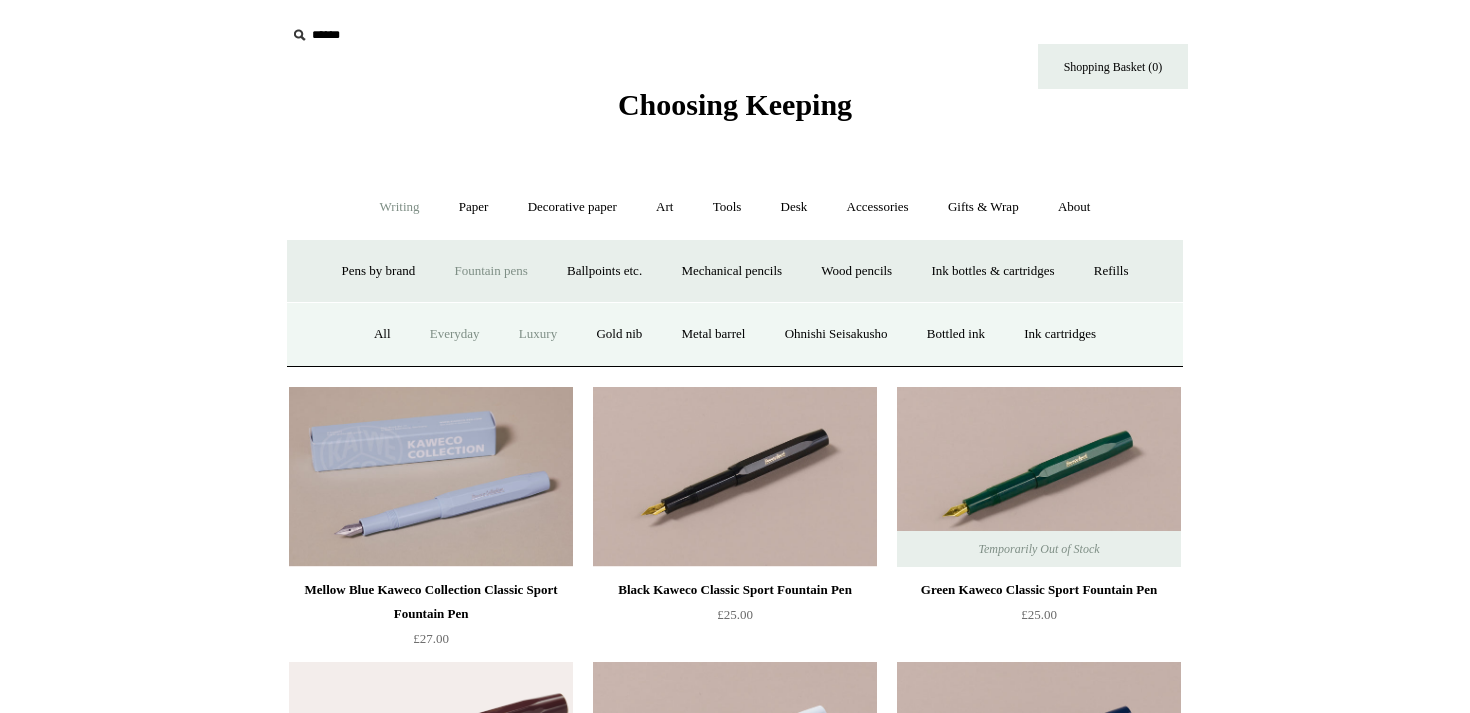 click on "Luxury" at bounding box center [538, 334] 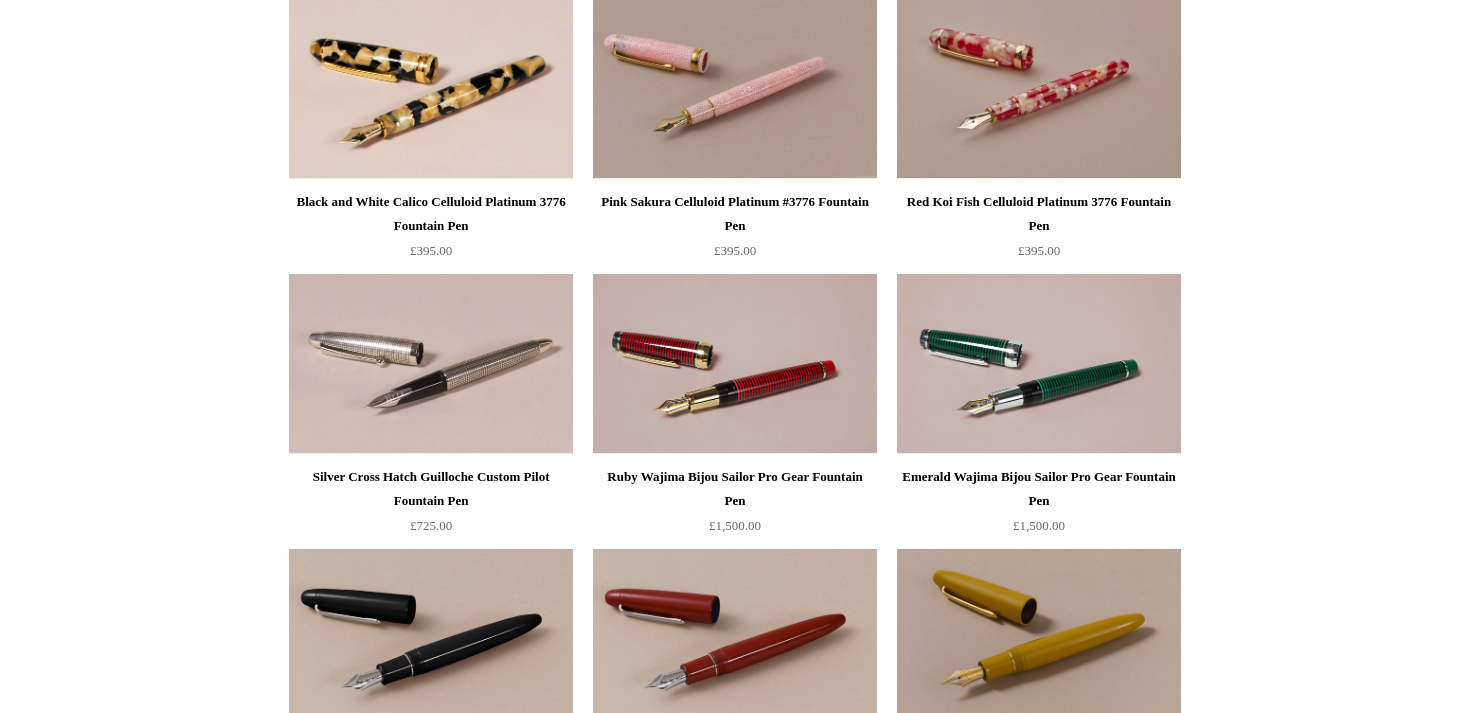 scroll, scrollTop: 0, scrollLeft: 0, axis: both 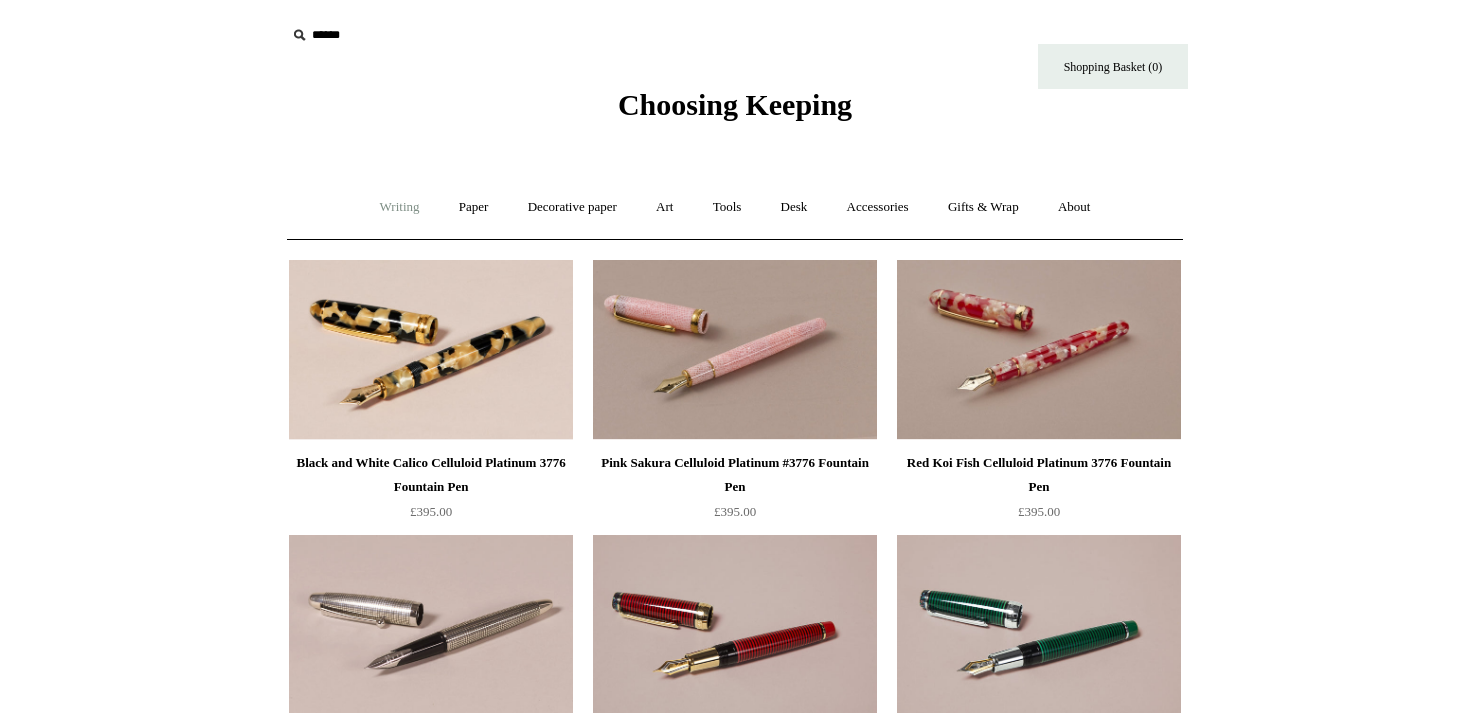 click on "Writing +" at bounding box center [400, 207] 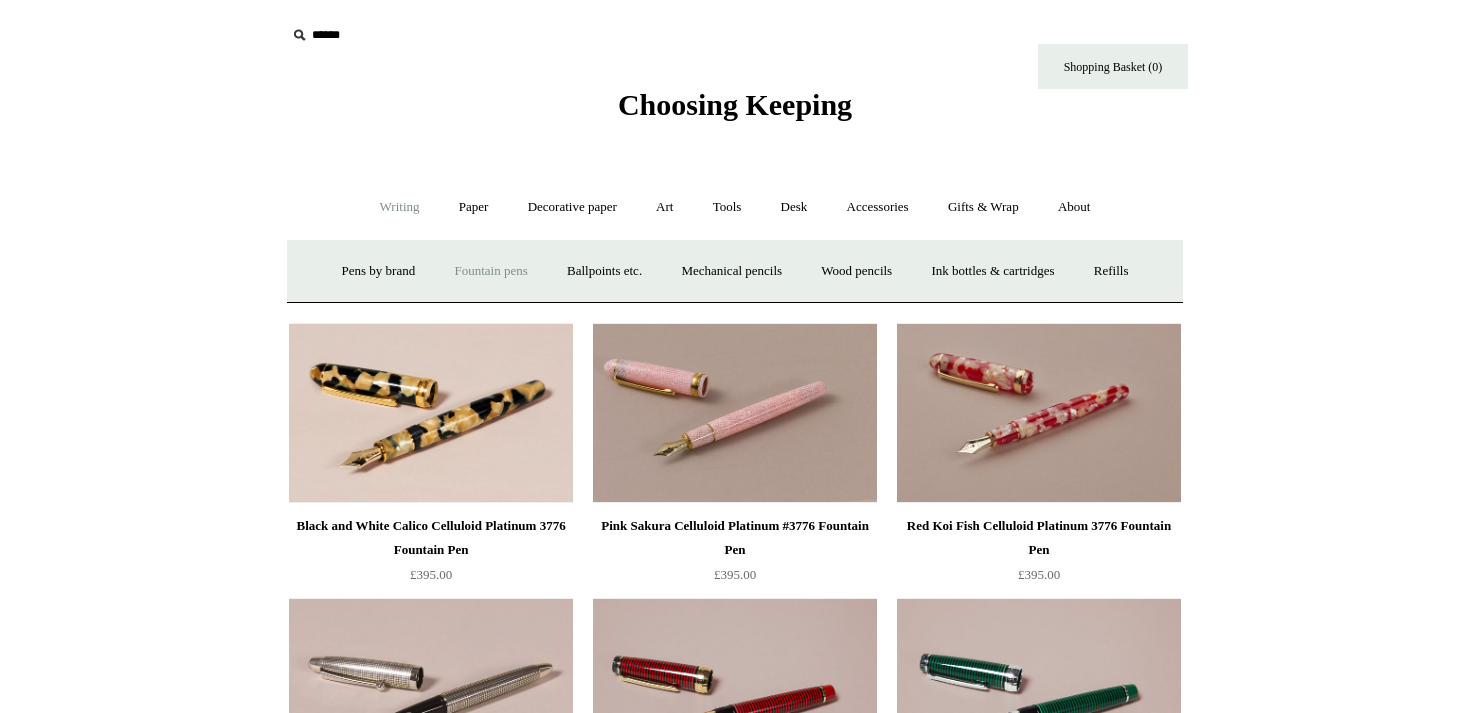 click on "Fountain pens +" at bounding box center [490, 271] 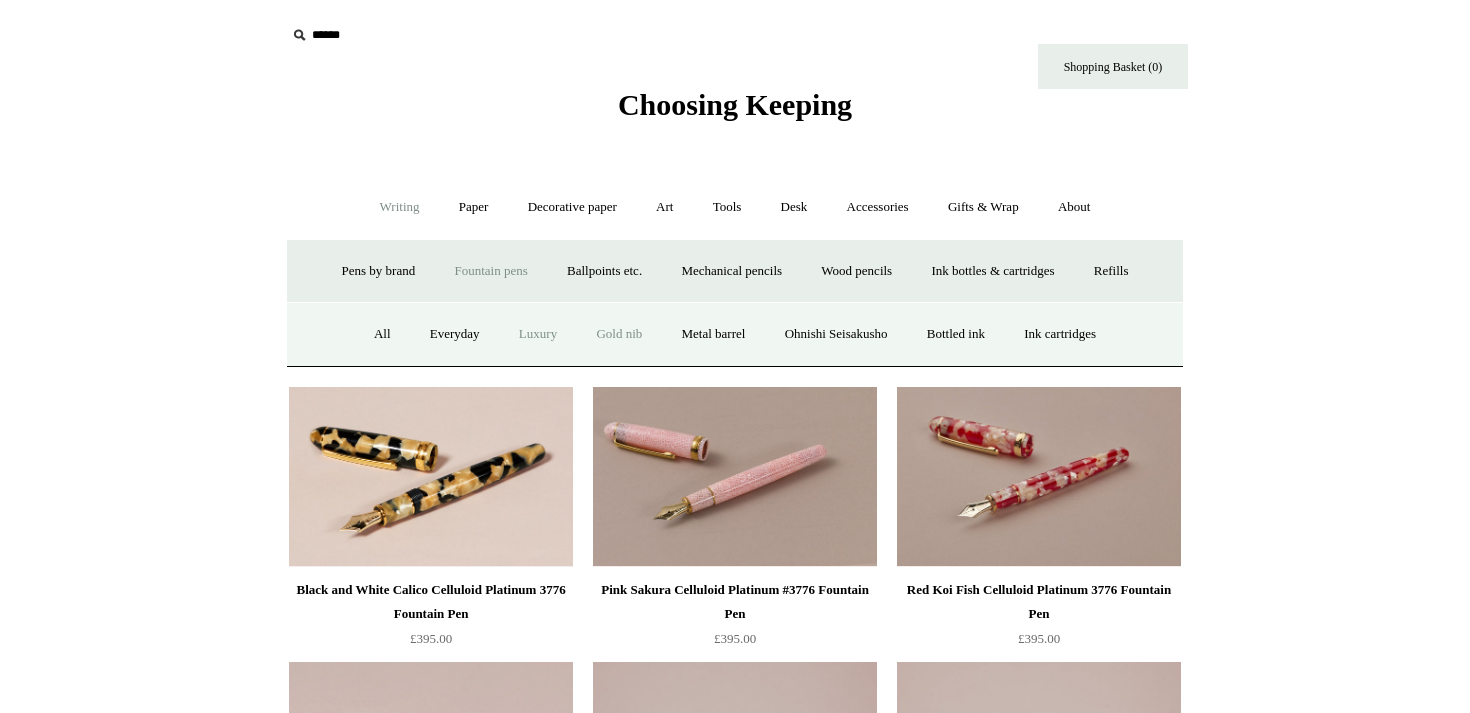 click on "Gold nib" at bounding box center (619, 334) 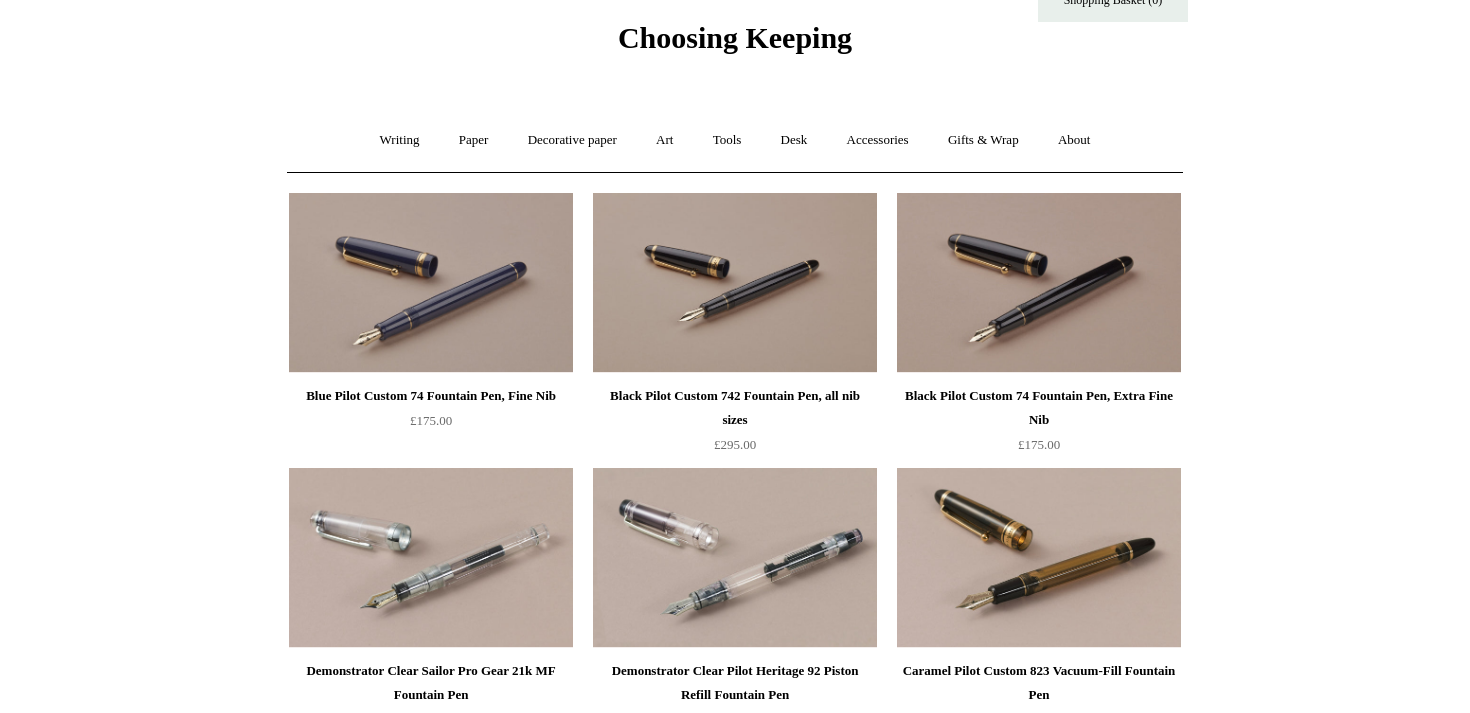 scroll, scrollTop: 0, scrollLeft: 0, axis: both 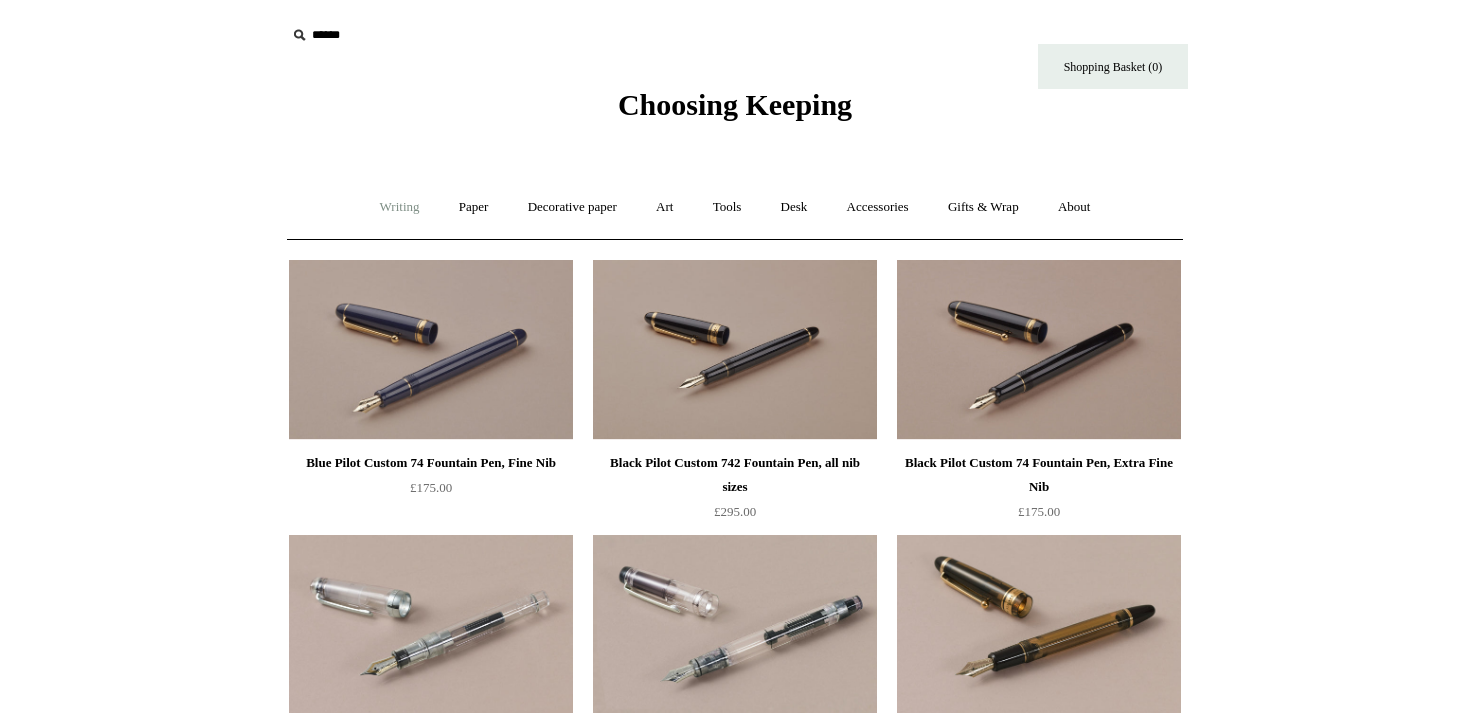 click on "Writing +" at bounding box center [400, 207] 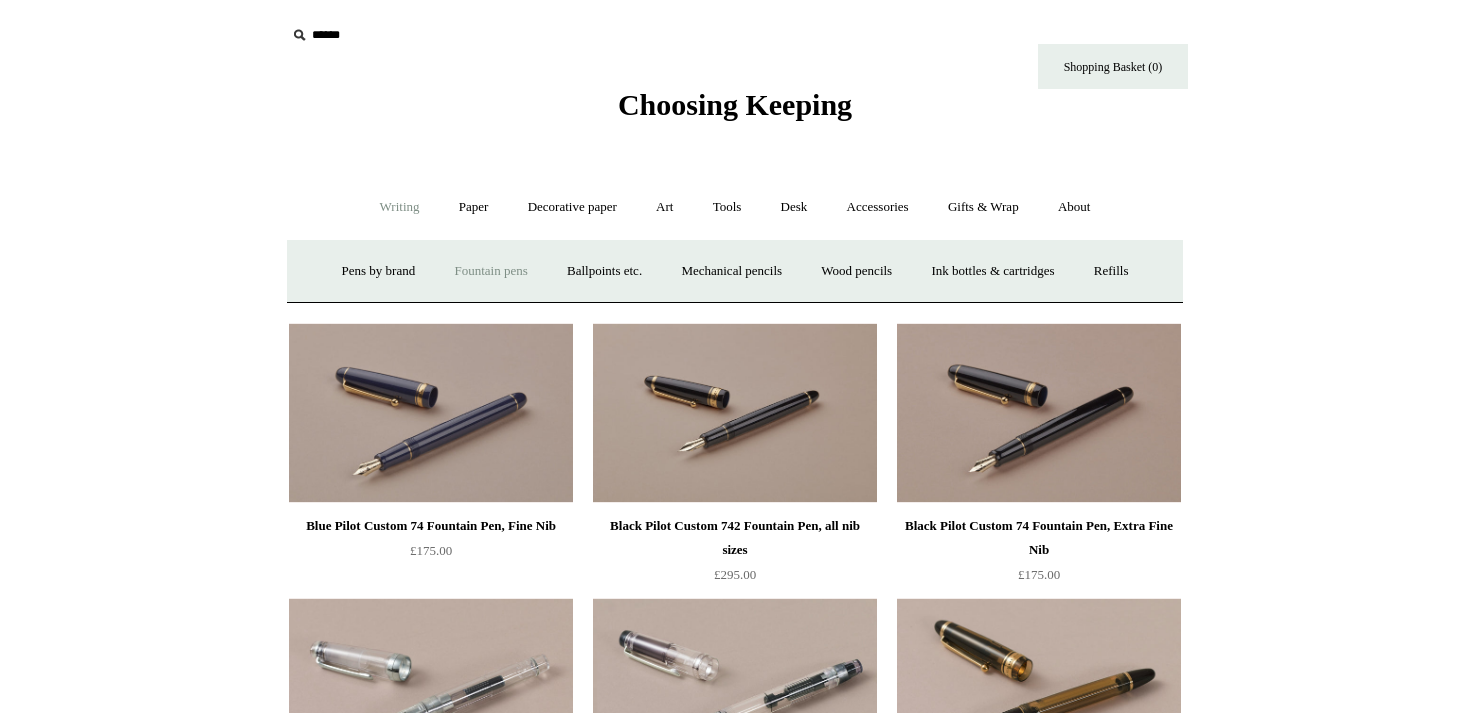 click on "Fountain pens +" at bounding box center (490, 271) 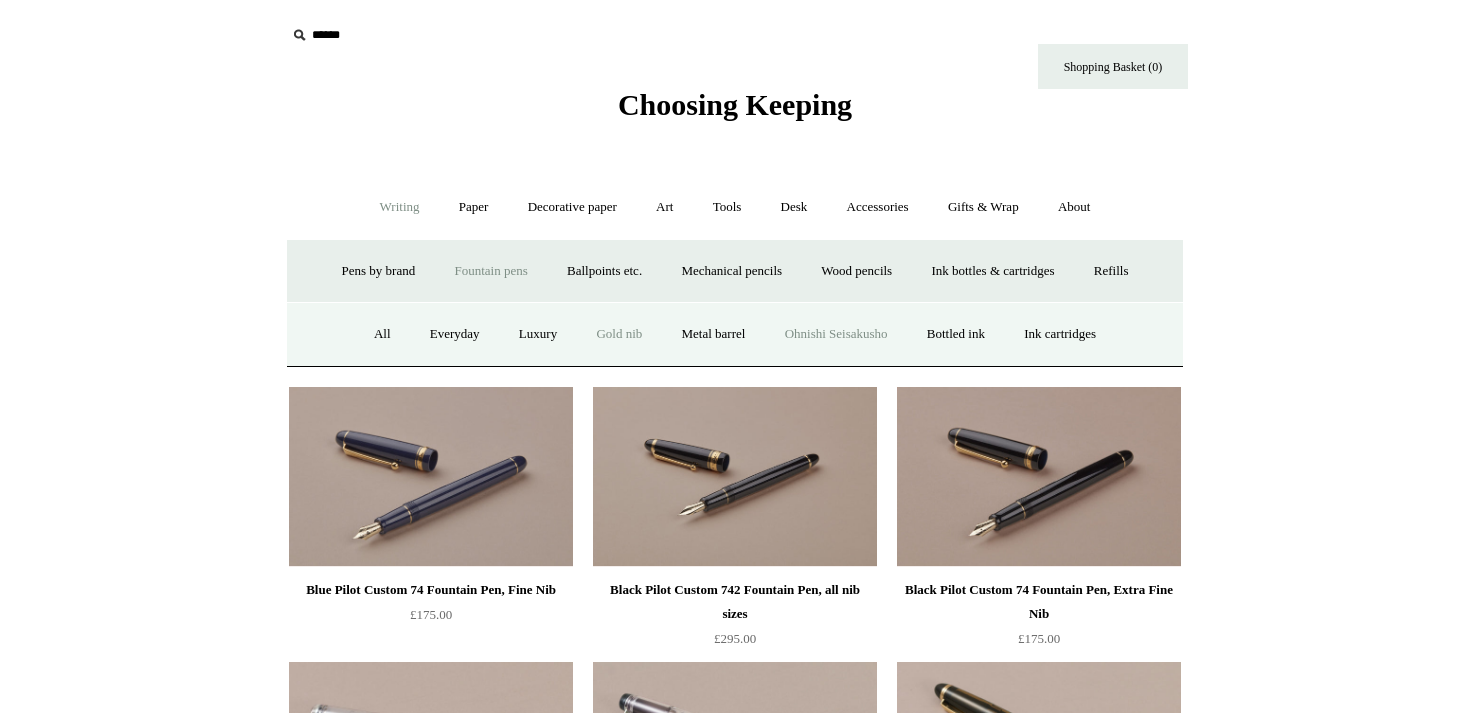 click on "Ohnishi Seisakusho" at bounding box center (836, 334) 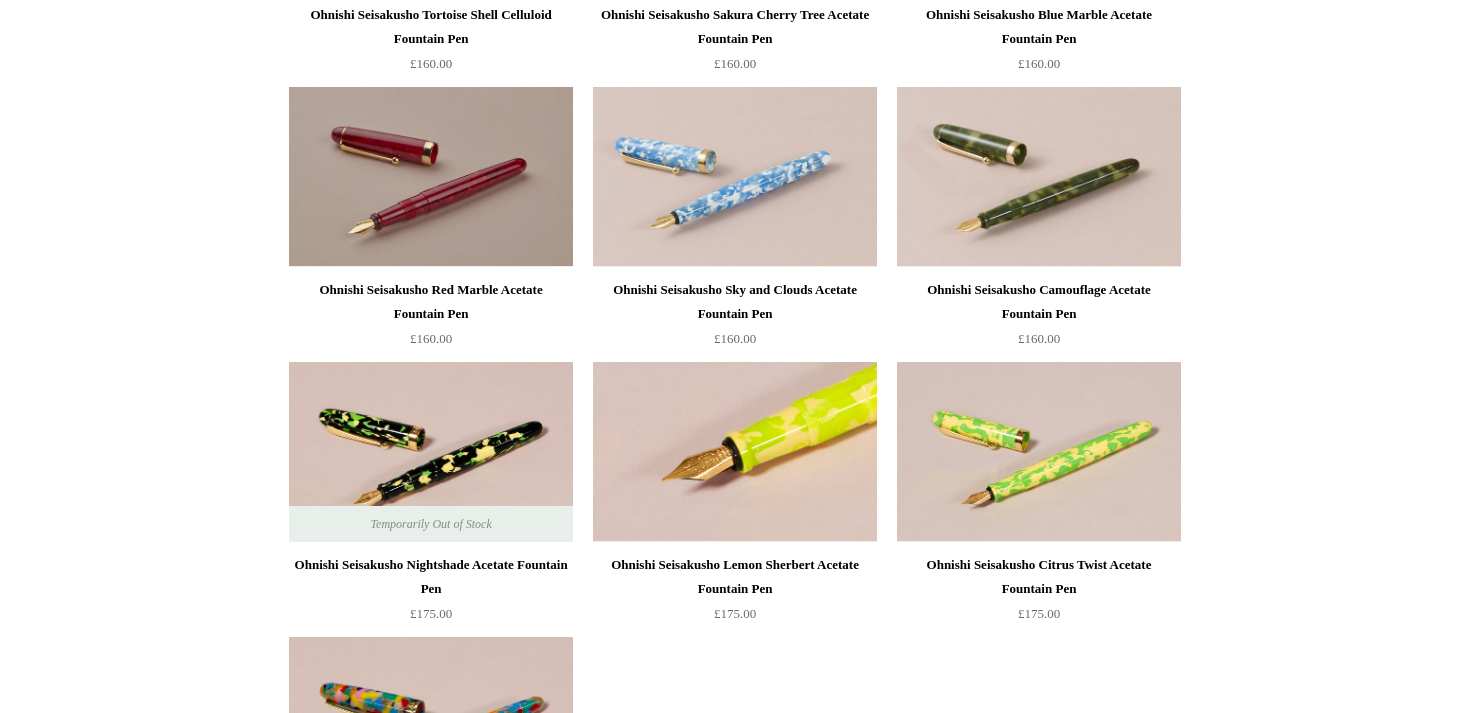 scroll, scrollTop: 0, scrollLeft: 0, axis: both 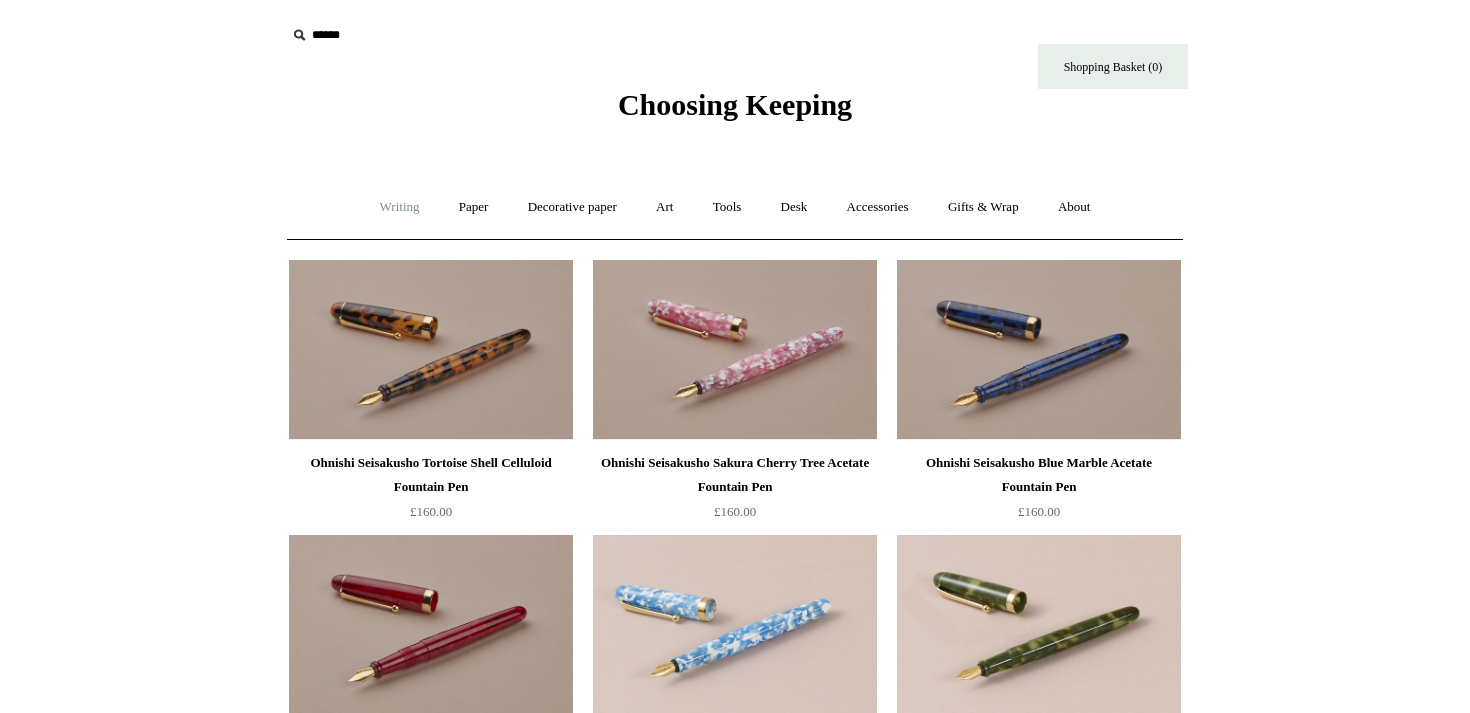 click on "Writing +" at bounding box center [400, 207] 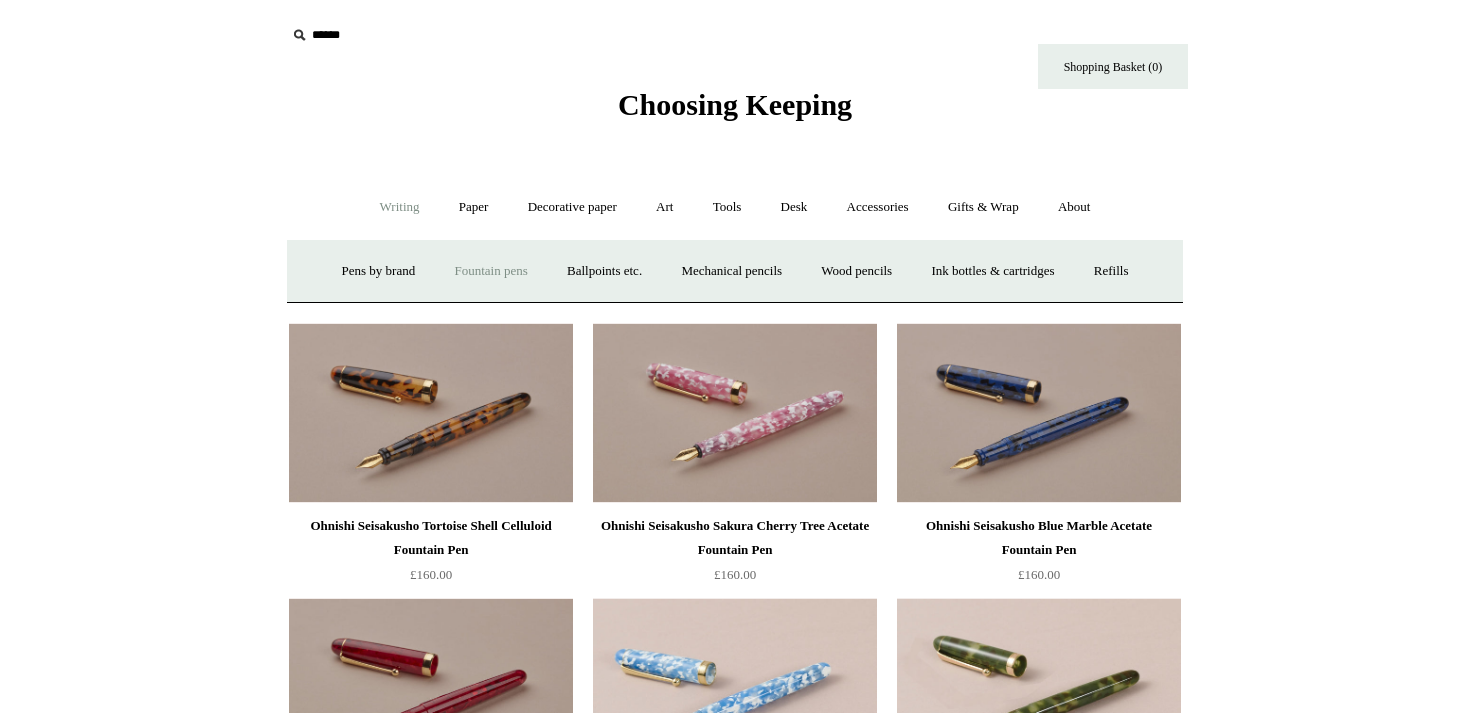 click on "Fountain pens +" at bounding box center [490, 271] 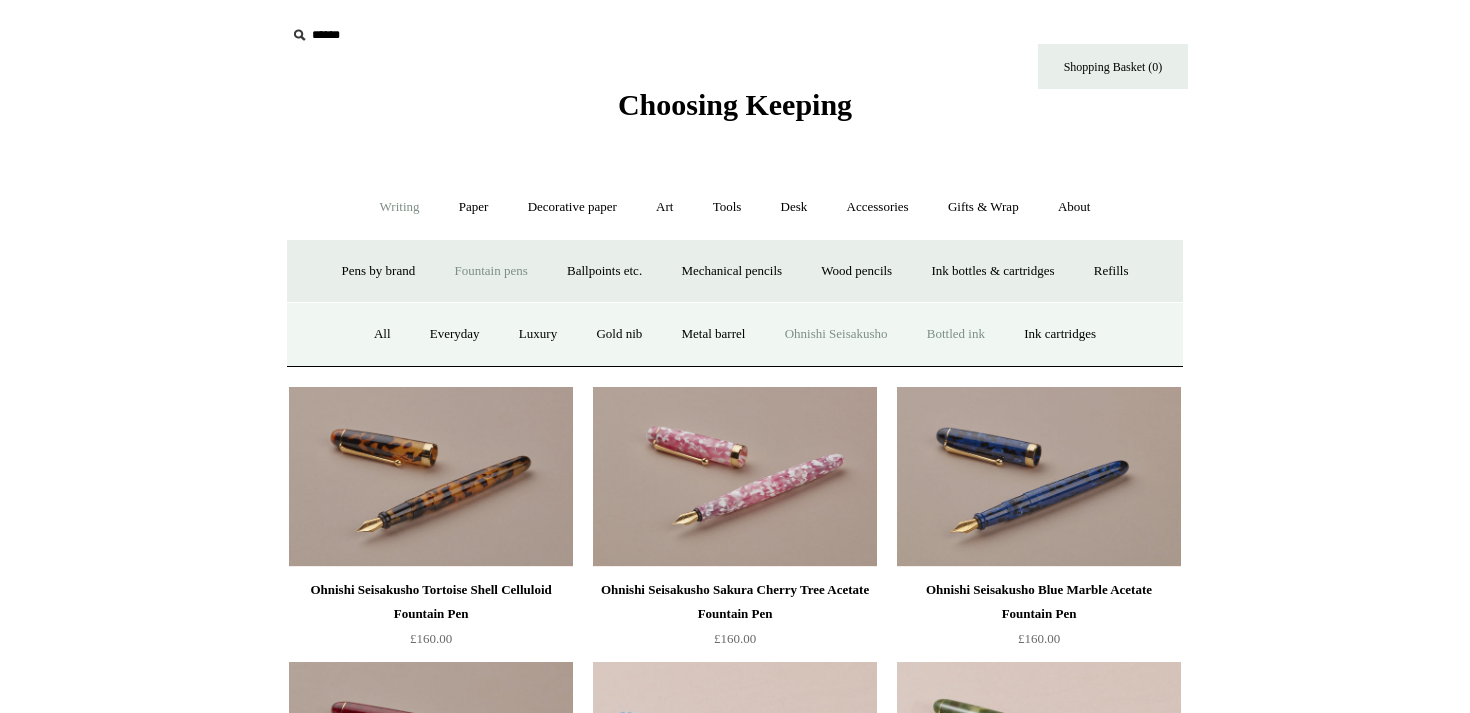 click on "Bottled ink" at bounding box center [956, 334] 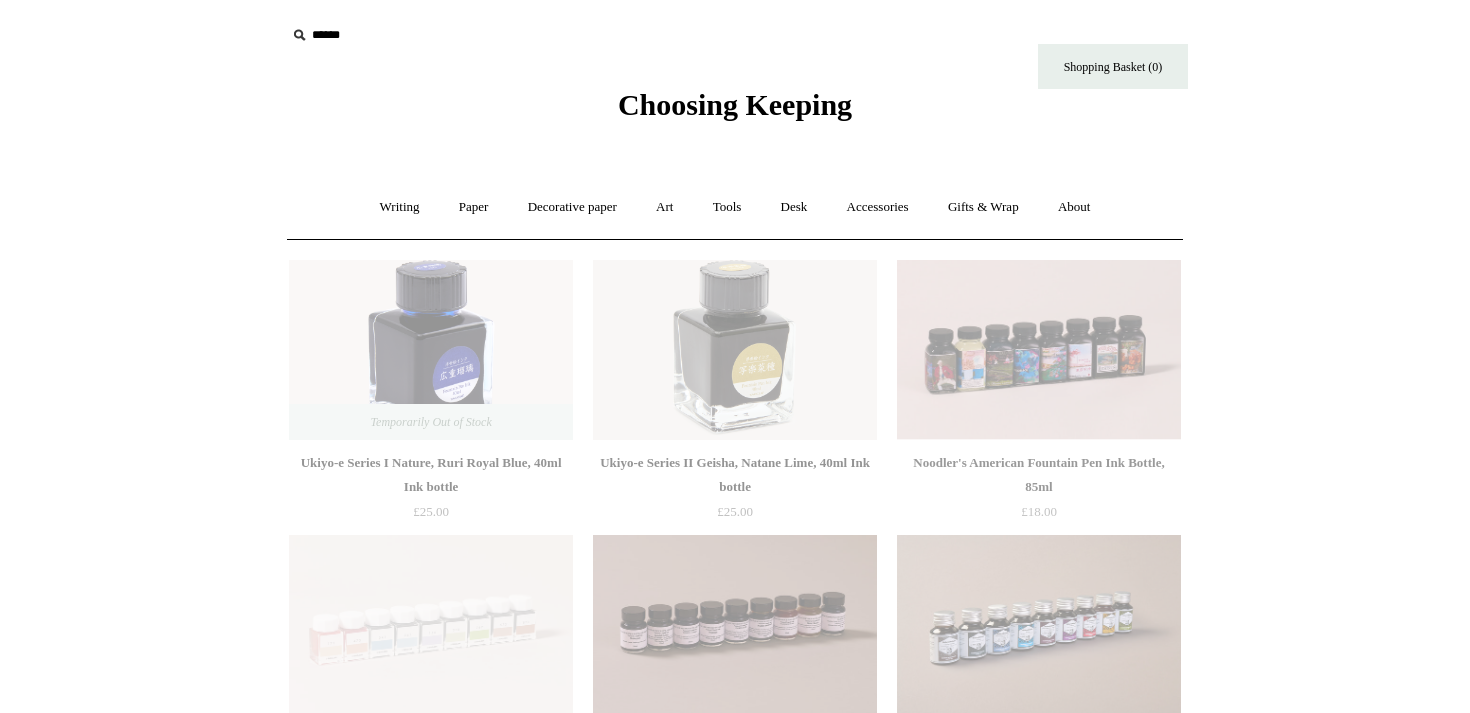 scroll, scrollTop: 0, scrollLeft: 0, axis: both 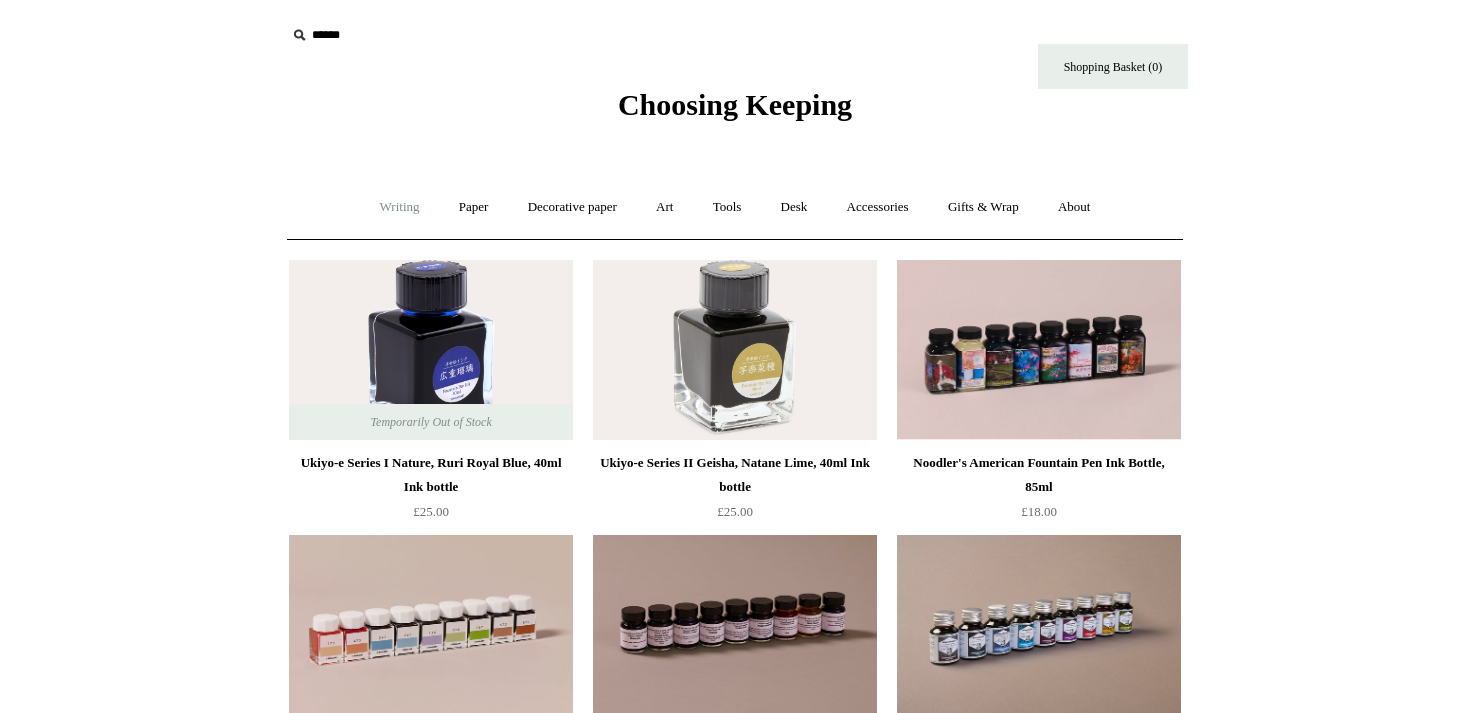 click on "Writing +" at bounding box center [400, 207] 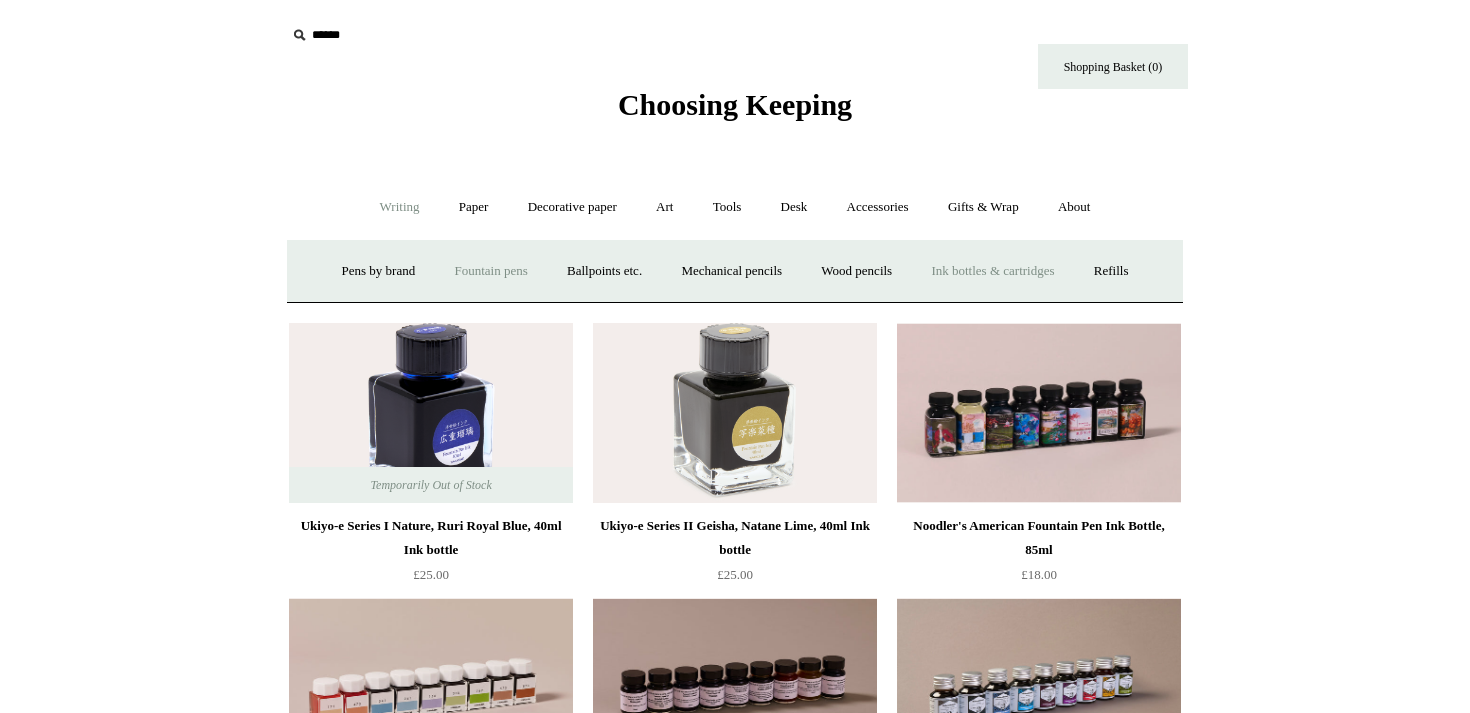 click on "Fountain pens +" at bounding box center [490, 271] 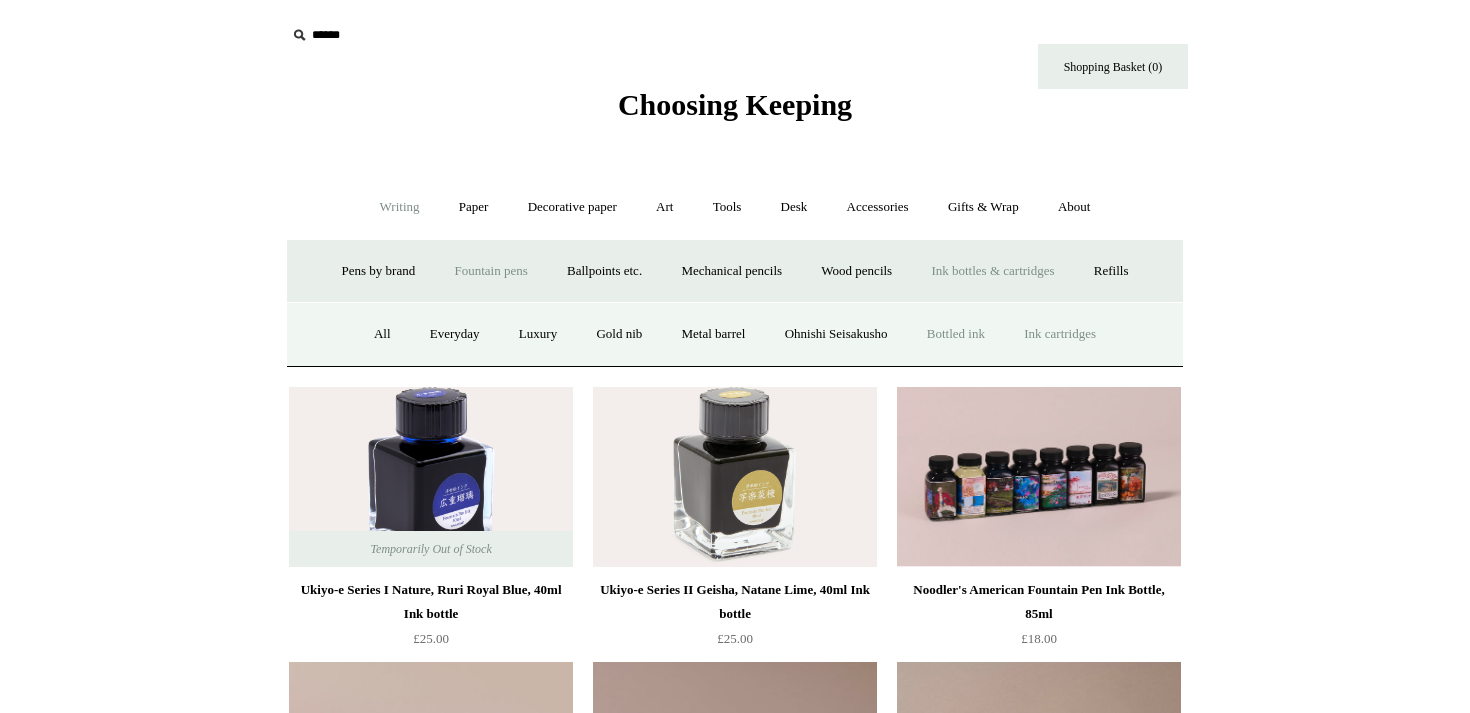 click on "Ink cartridges" at bounding box center [1060, 334] 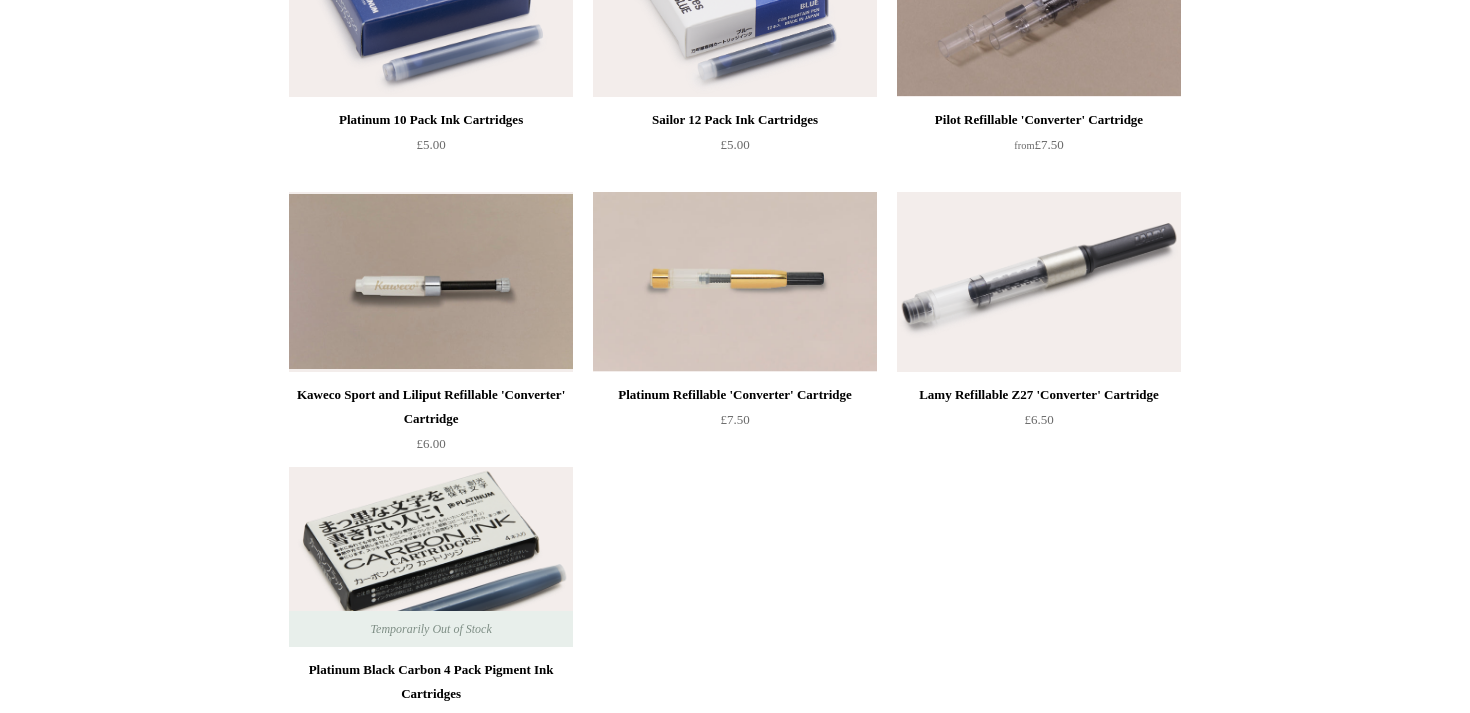 scroll, scrollTop: 0, scrollLeft: 0, axis: both 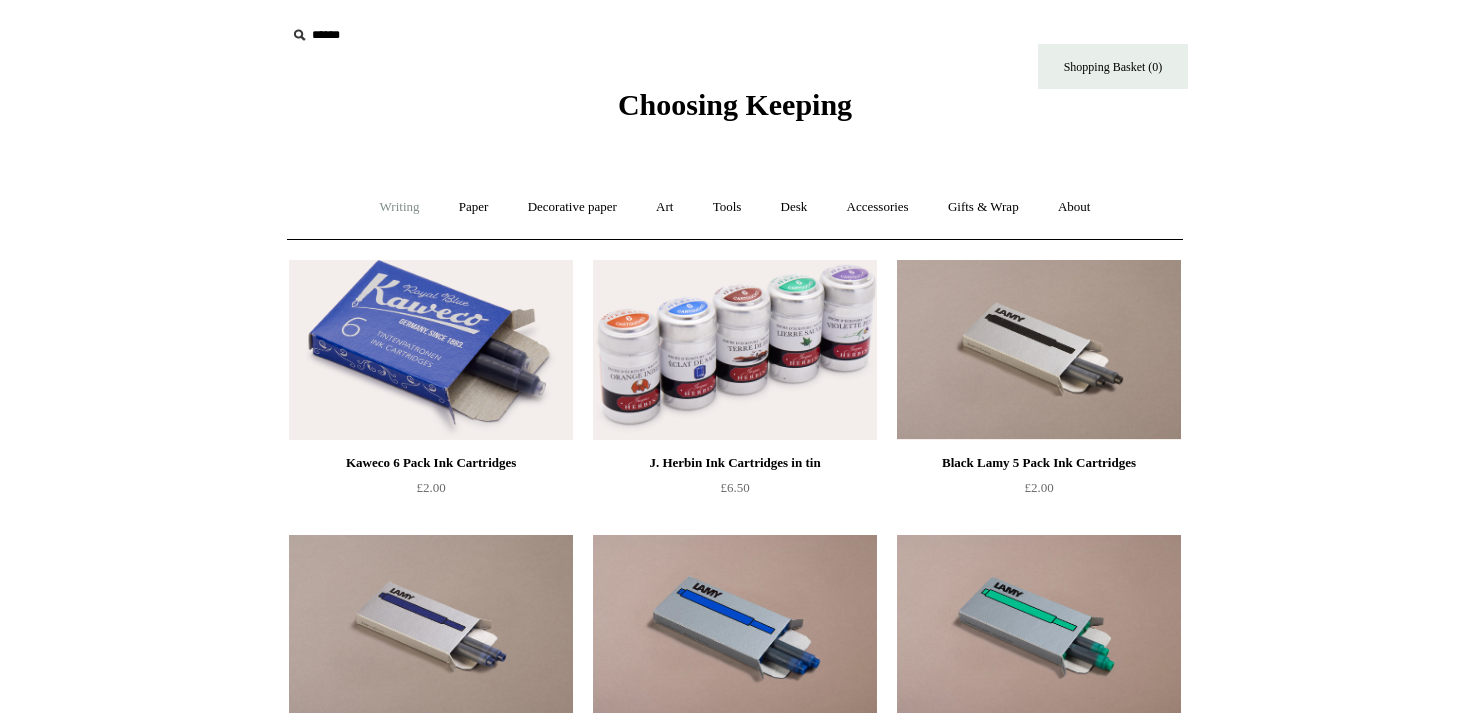 click on "Writing +" at bounding box center [400, 207] 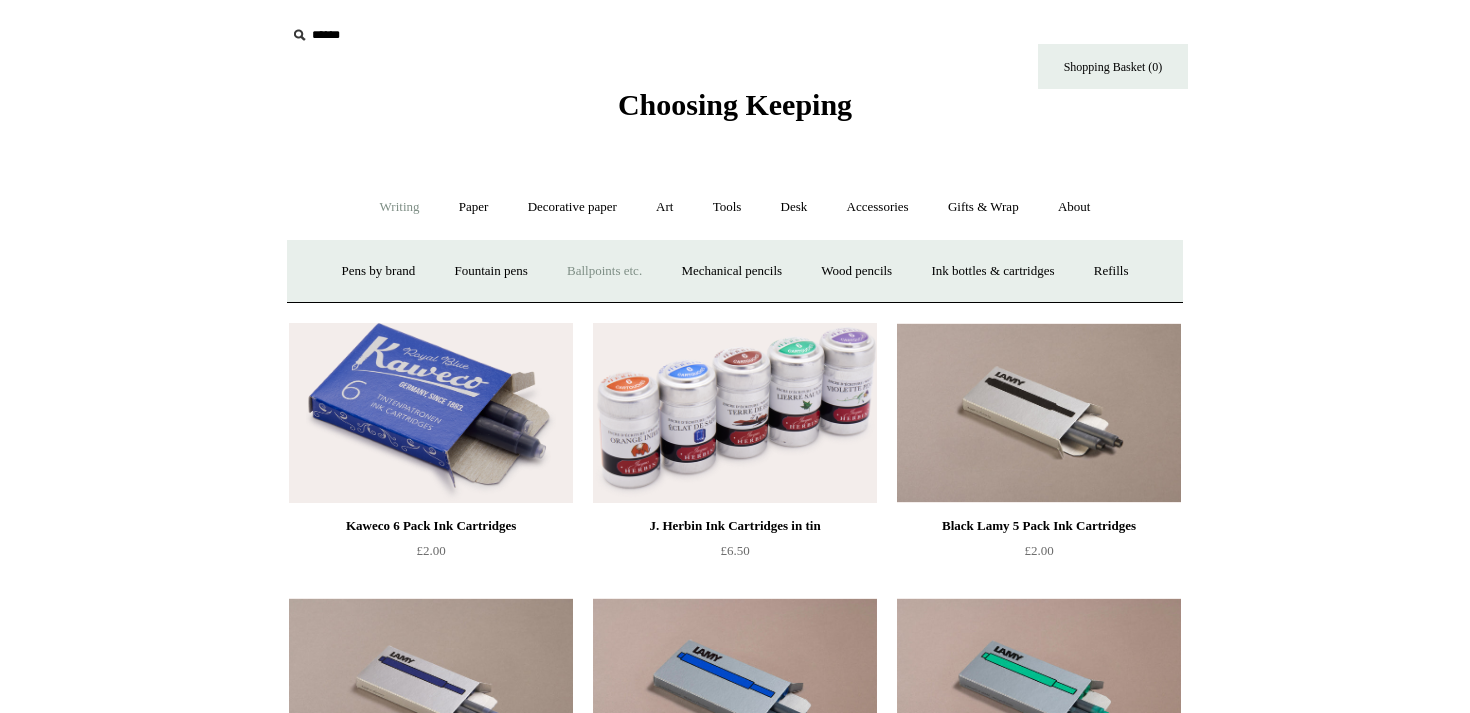 click on "Ballpoints etc. +" at bounding box center (604, 271) 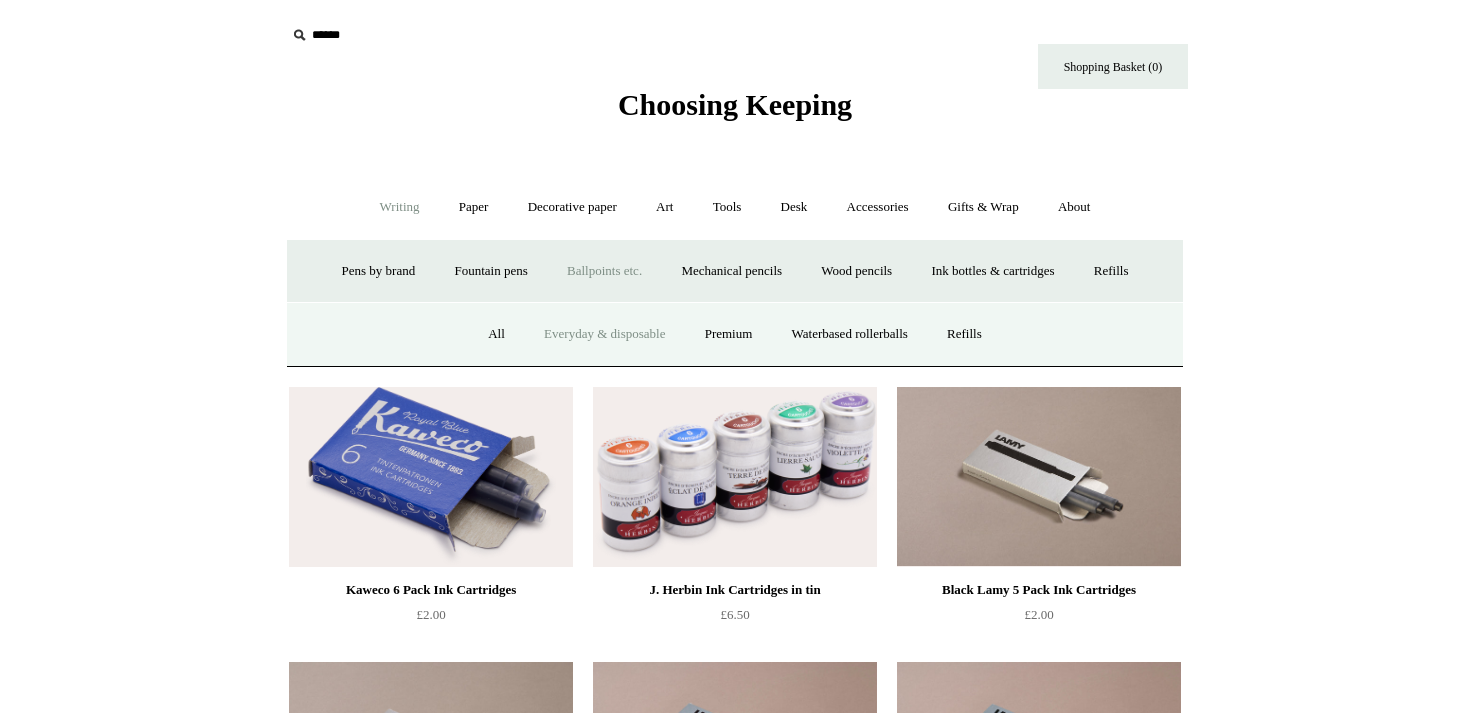 click on "Everyday & disposable" at bounding box center (604, 334) 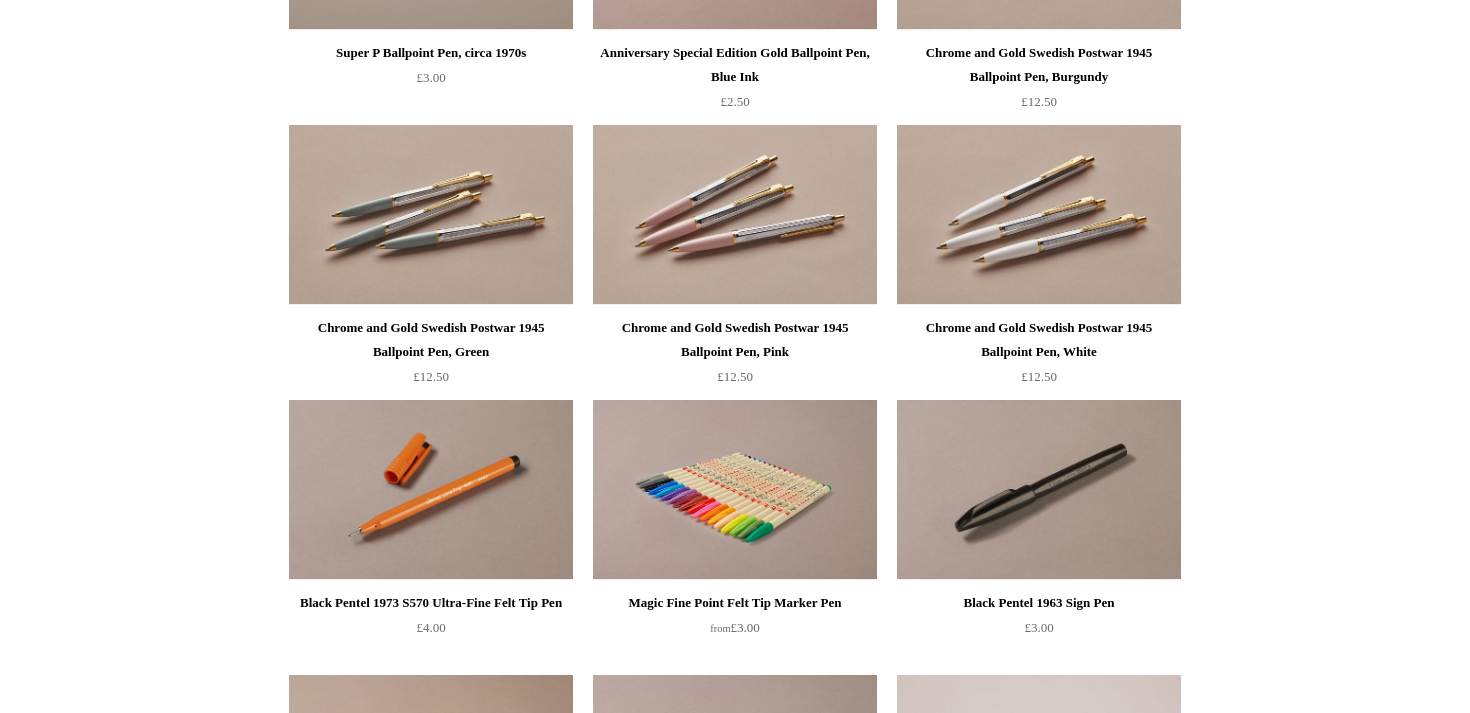 scroll, scrollTop: 0, scrollLeft: 0, axis: both 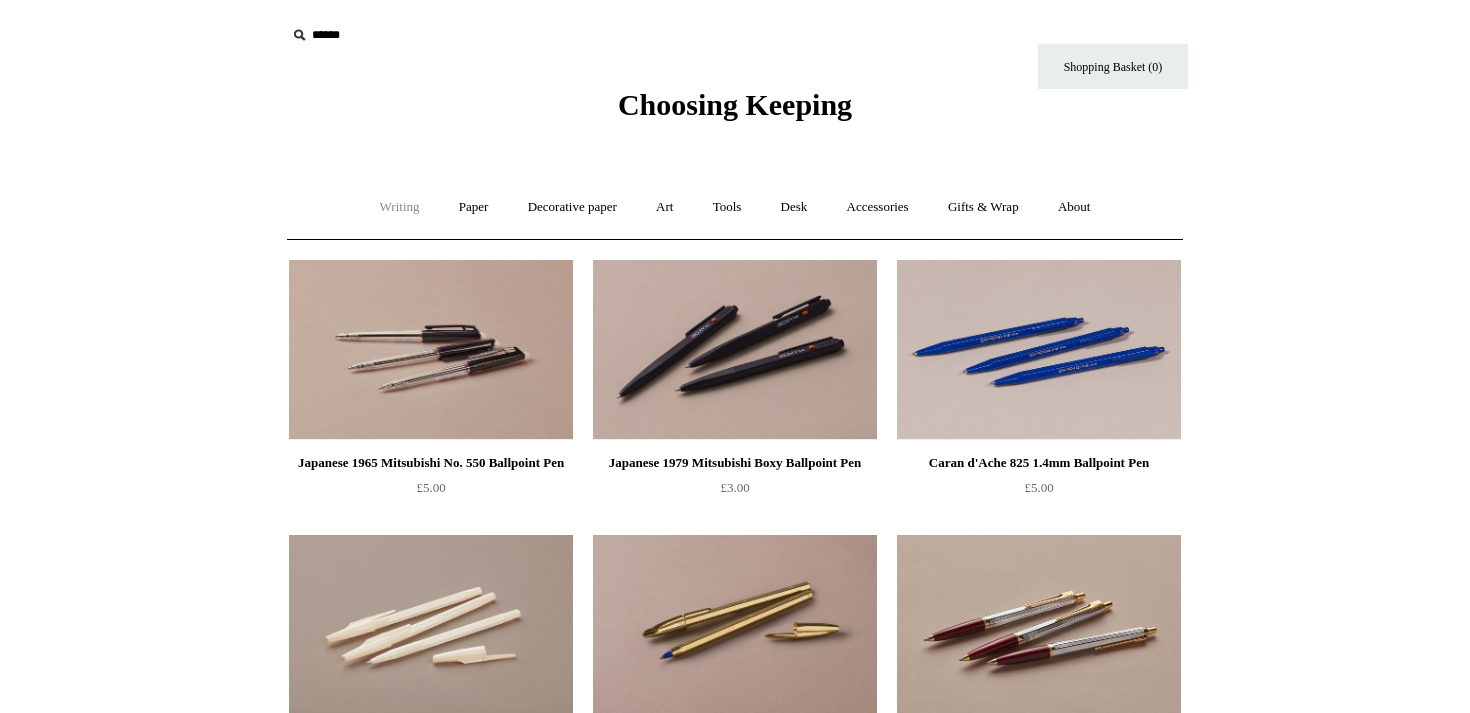 click on "Writing +" at bounding box center (400, 207) 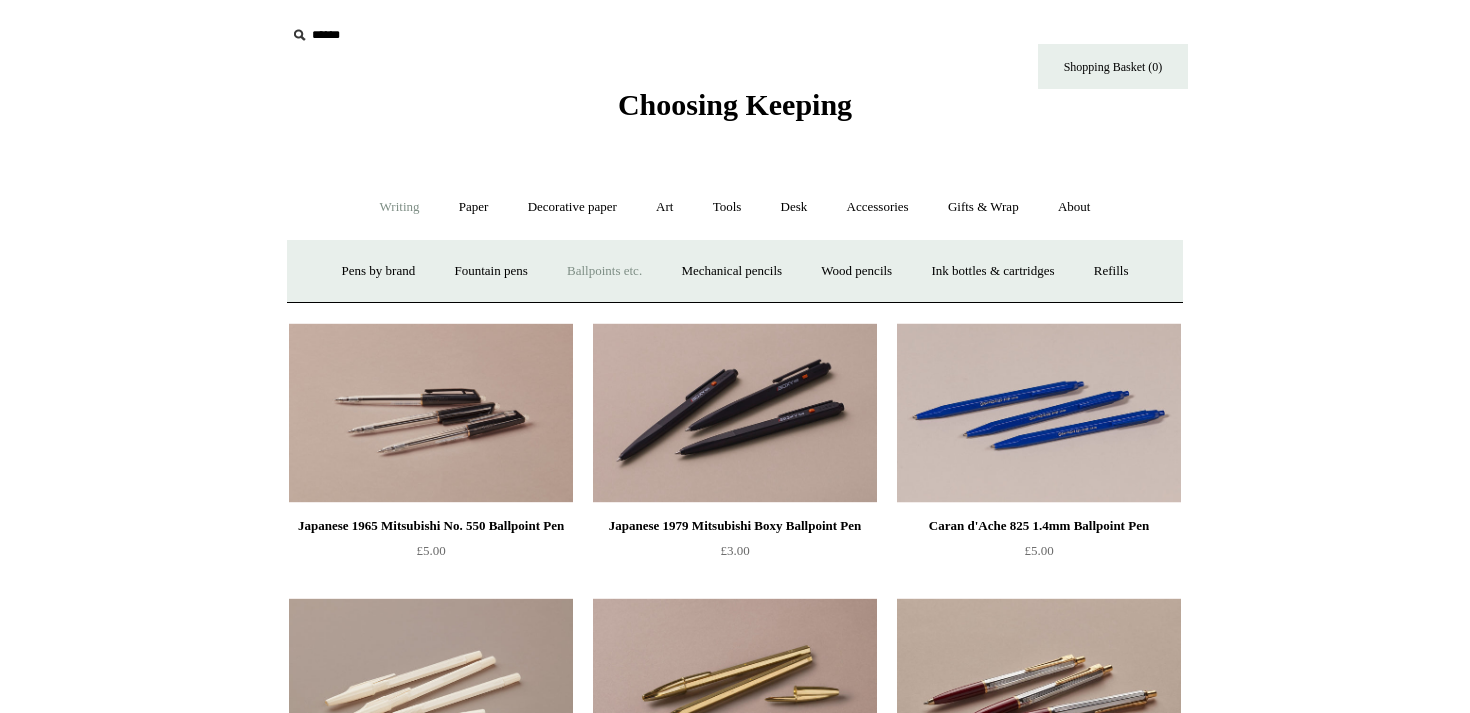 click on "Ballpoints etc. +" at bounding box center [604, 271] 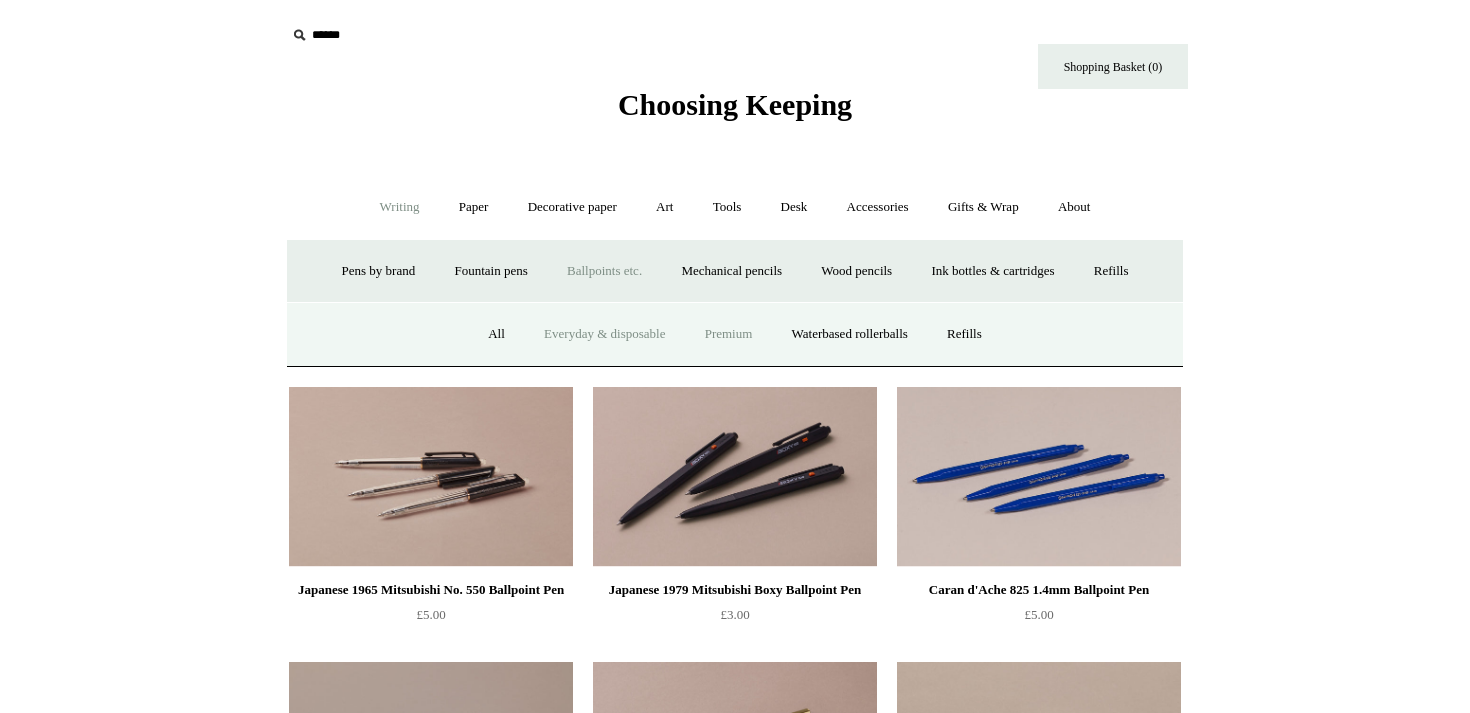 click on "Premium" at bounding box center [729, 334] 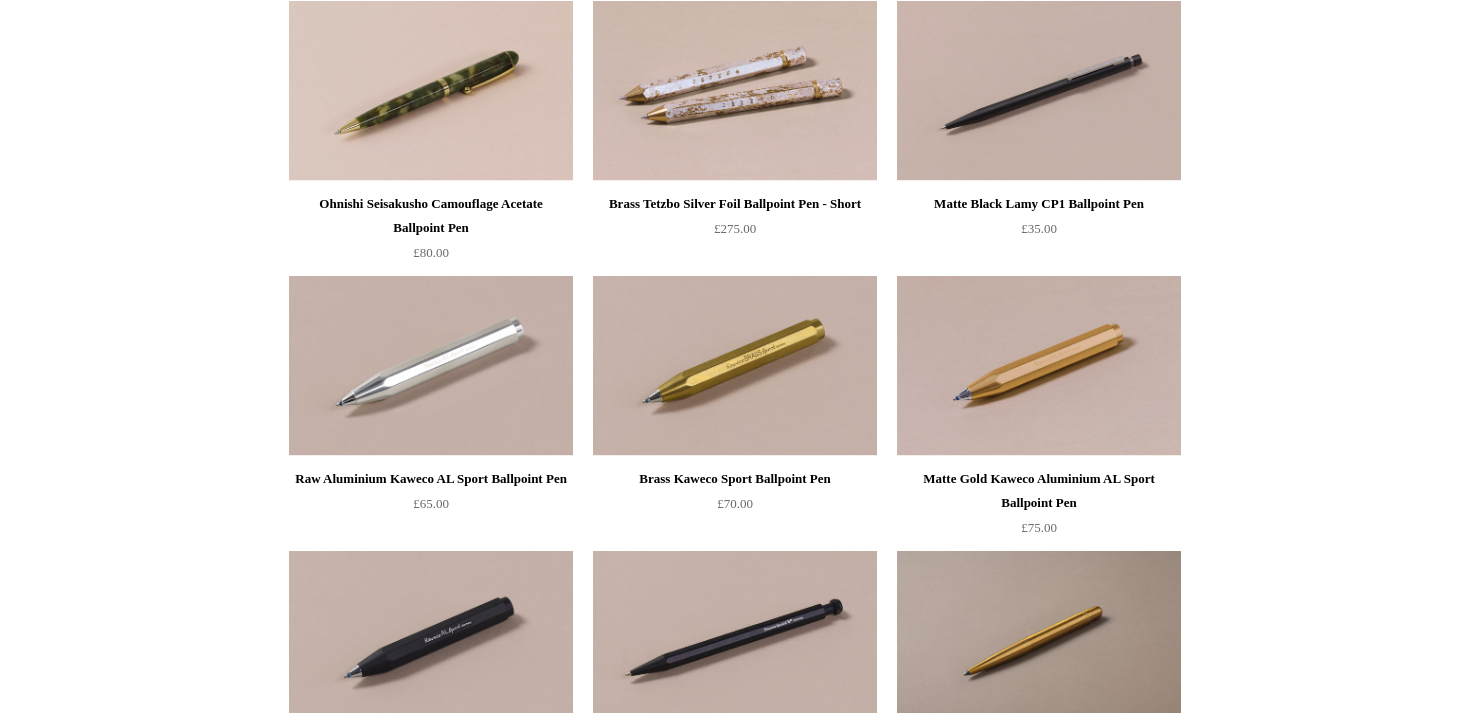 scroll, scrollTop: 0, scrollLeft: 0, axis: both 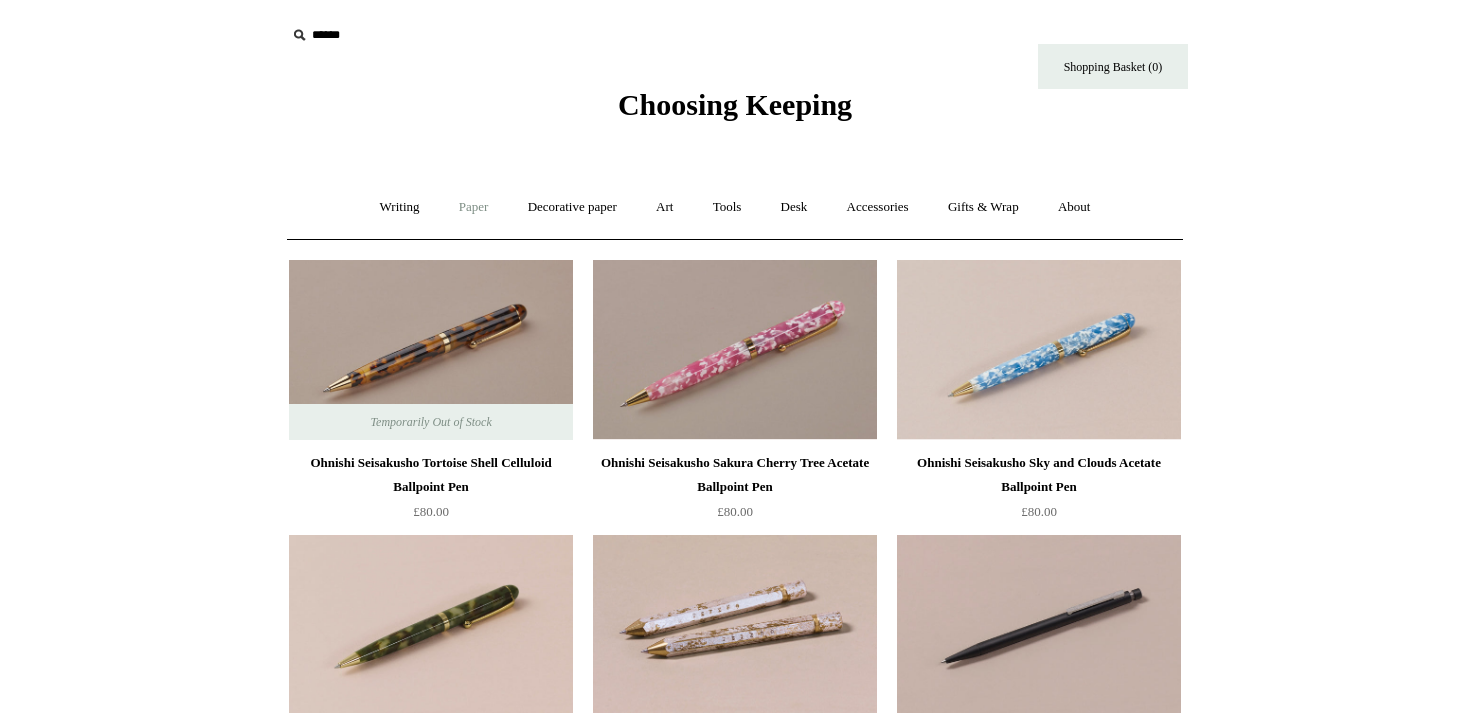 click on "Paper +" at bounding box center [474, 207] 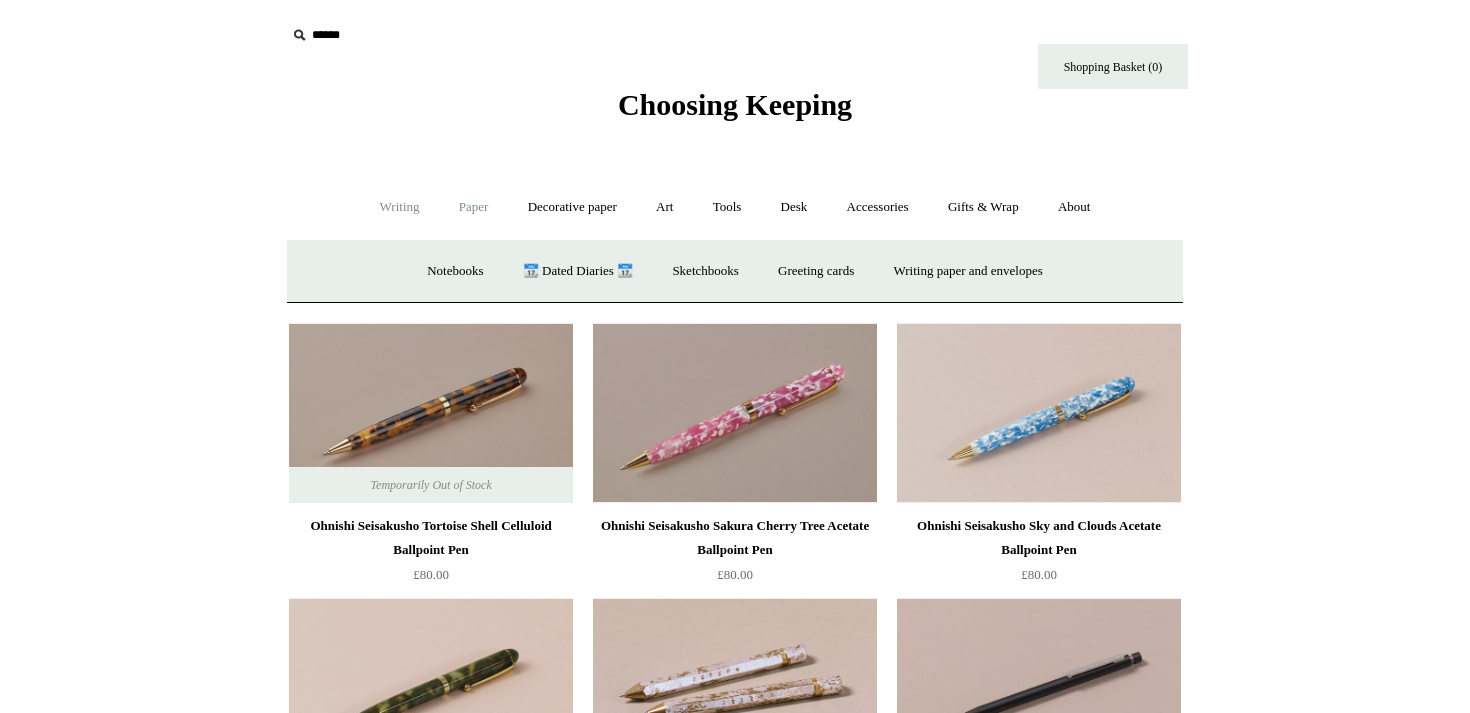 click on "Writing +" at bounding box center (400, 207) 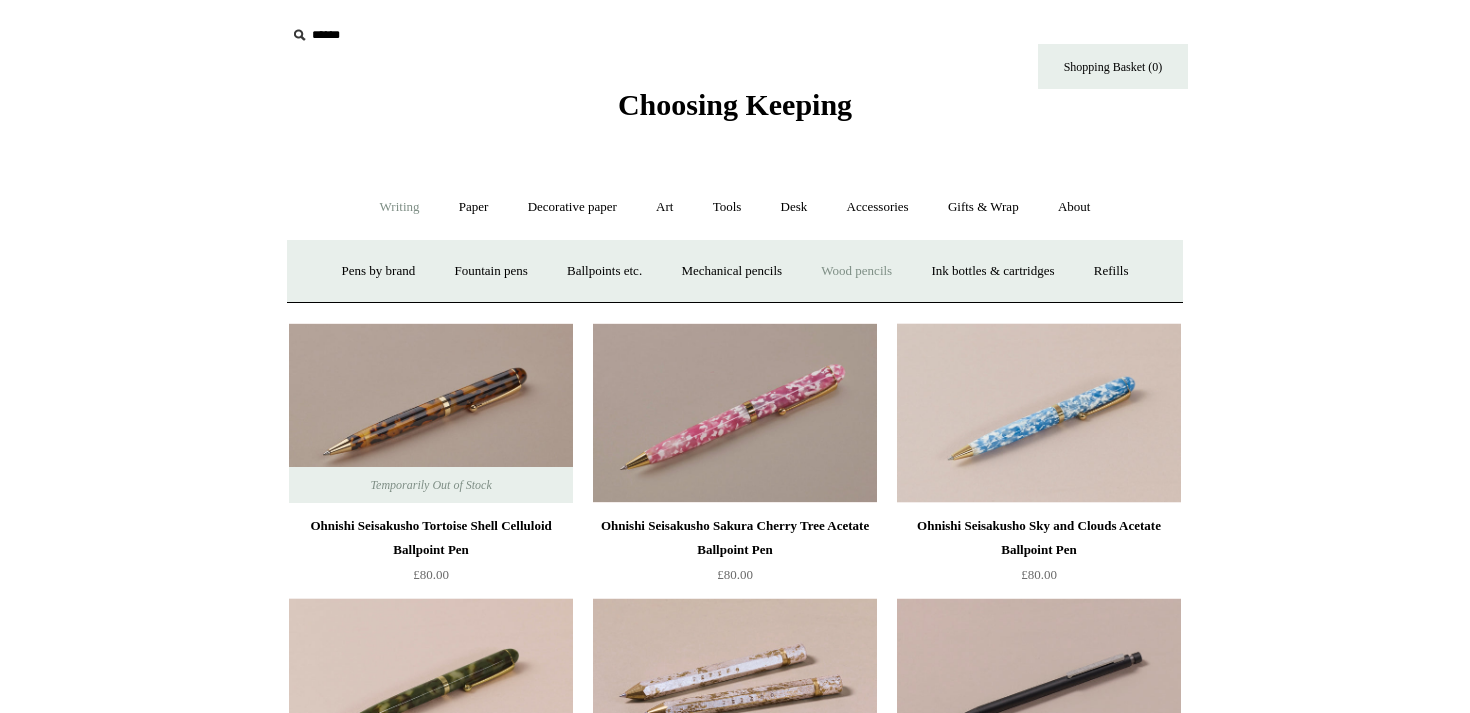 click on "Wood pencils +" at bounding box center [856, 271] 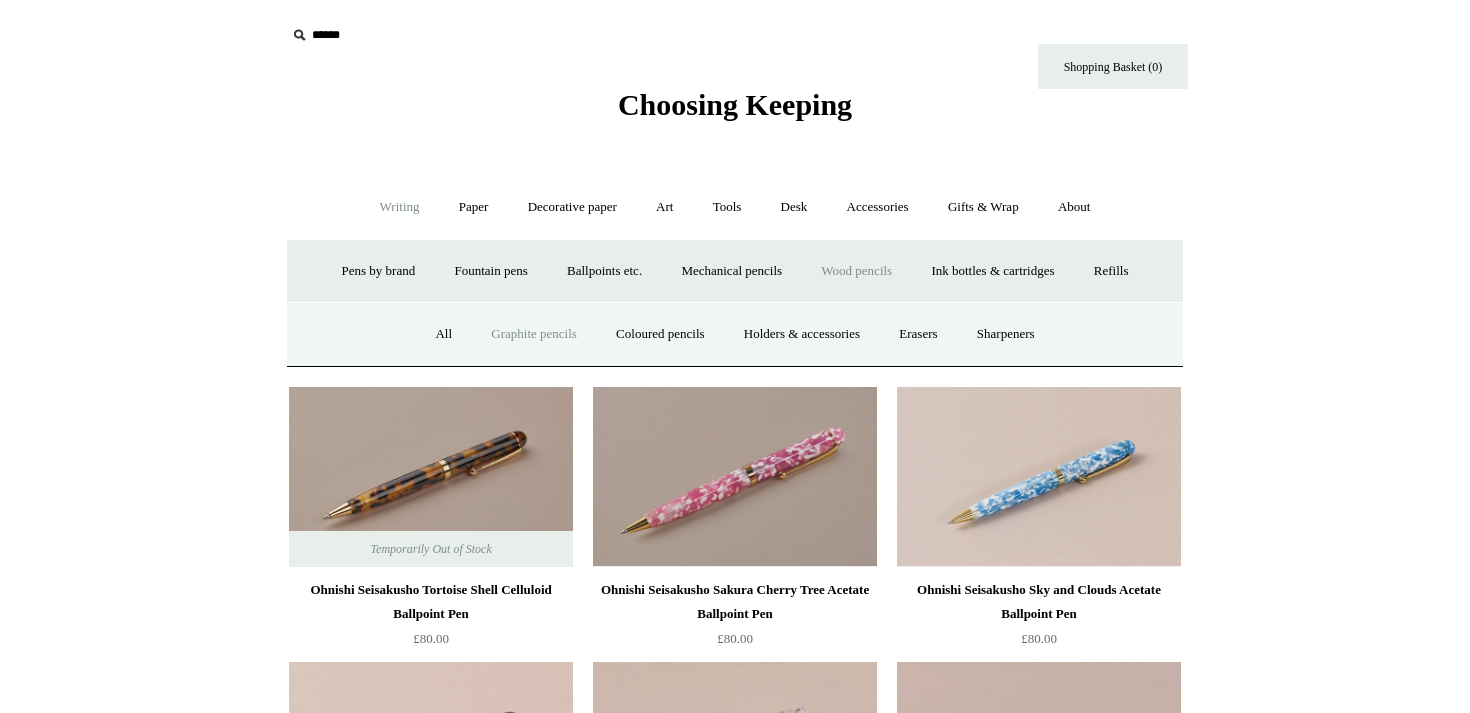 click on "Graphite pencils" at bounding box center (534, 334) 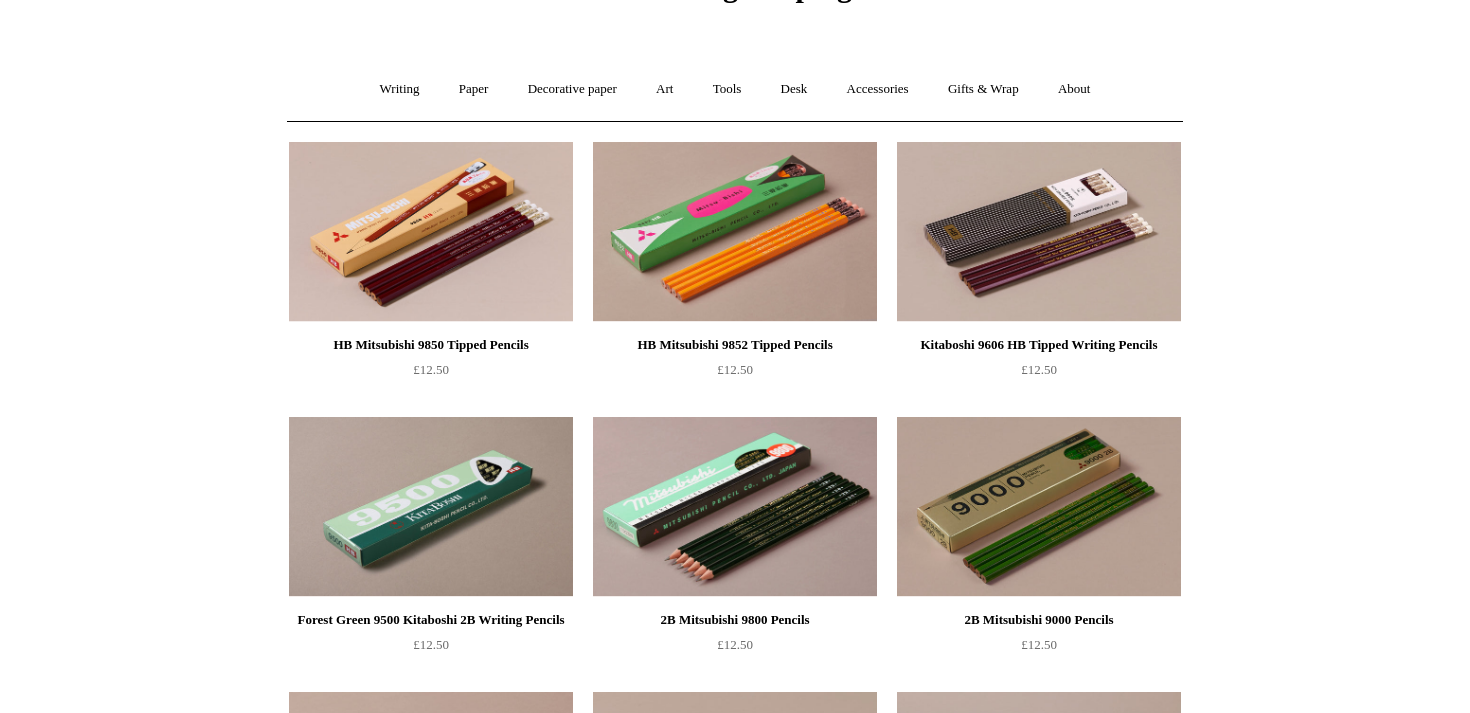 scroll, scrollTop: 0, scrollLeft: 0, axis: both 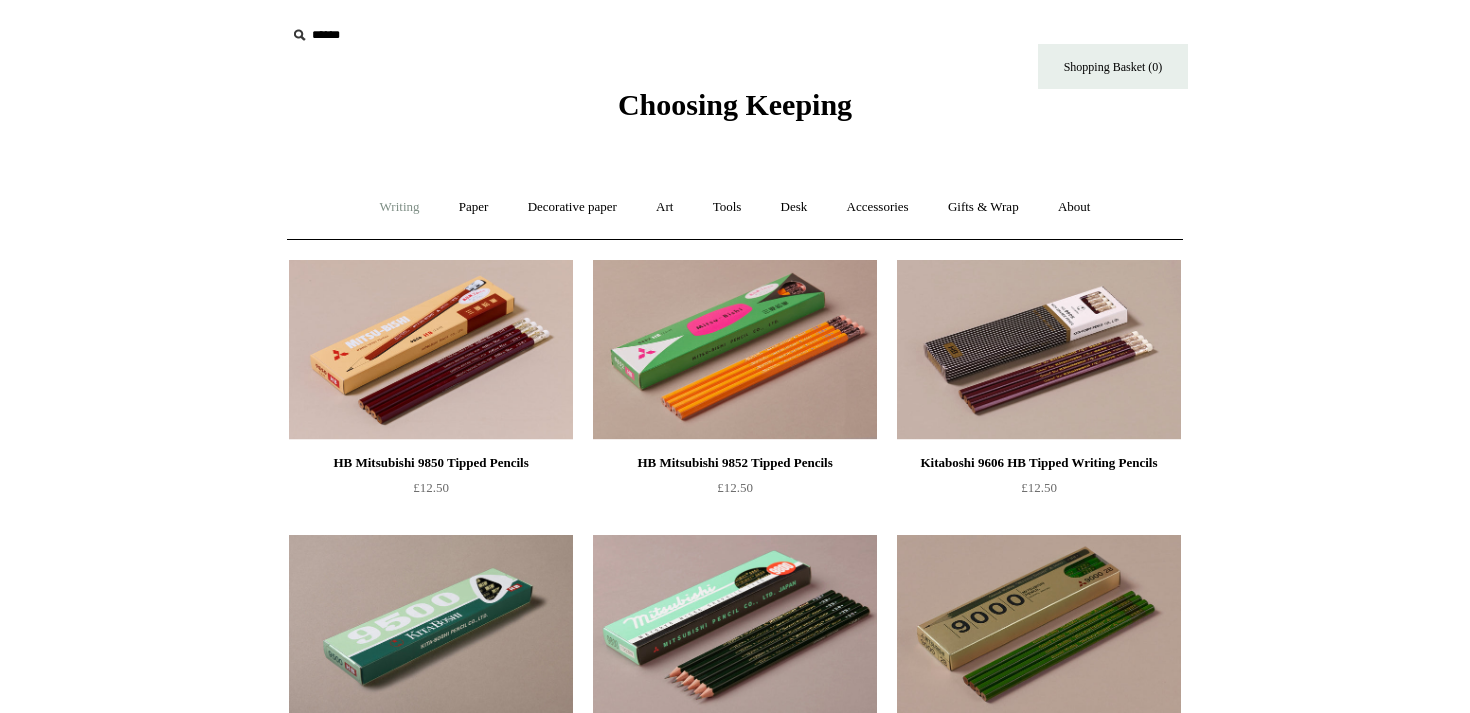 click on "Writing +" at bounding box center [400, 207] 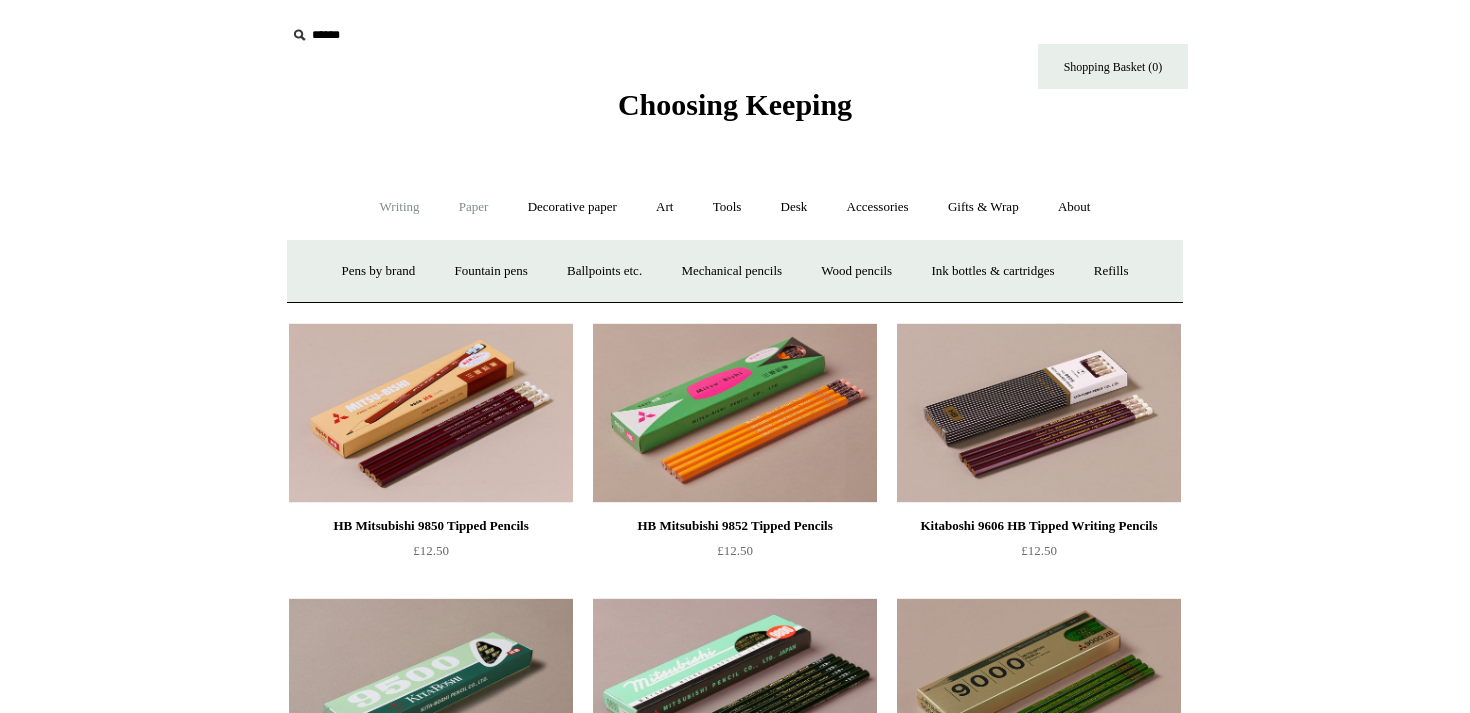 click on "Paper +" at bounding box center (474, 207) 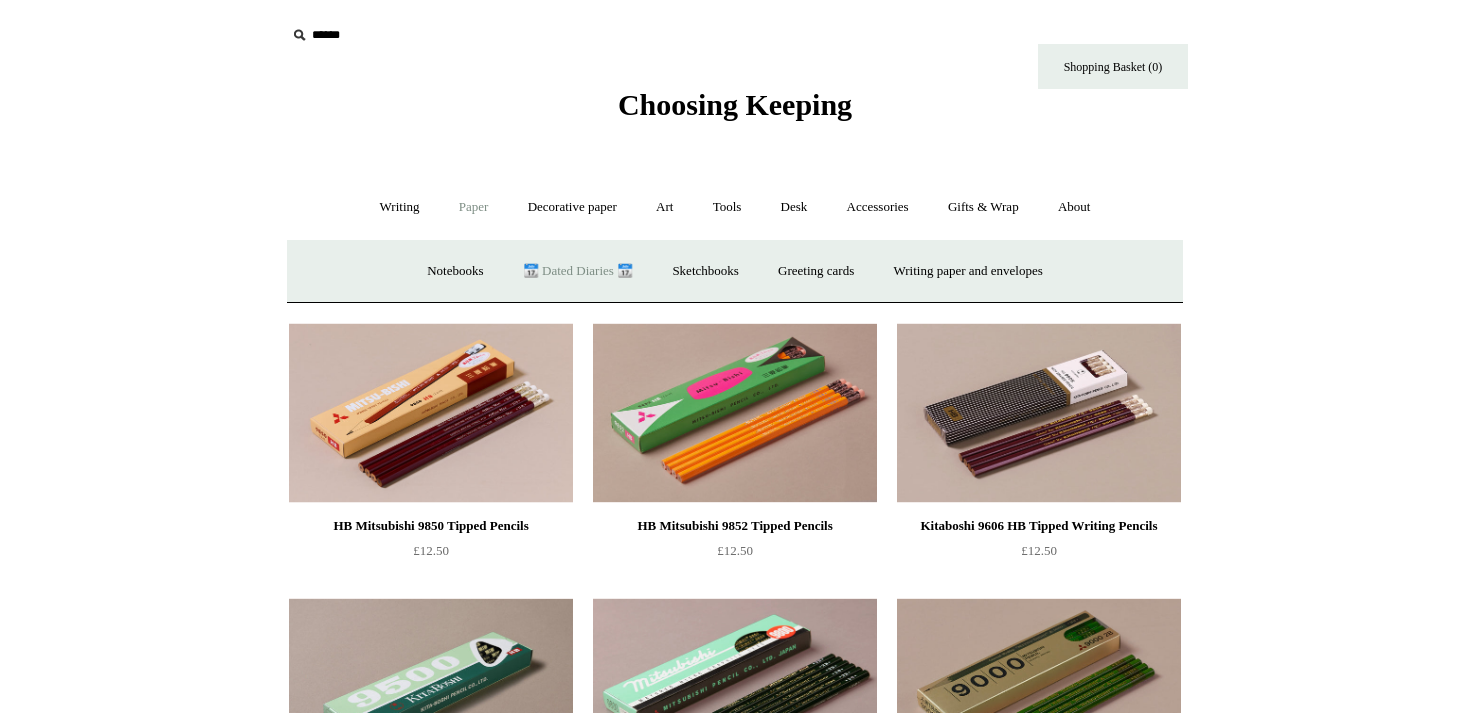 click on "📆 Dated Diaries 📆" at bounding box center (578, 271) 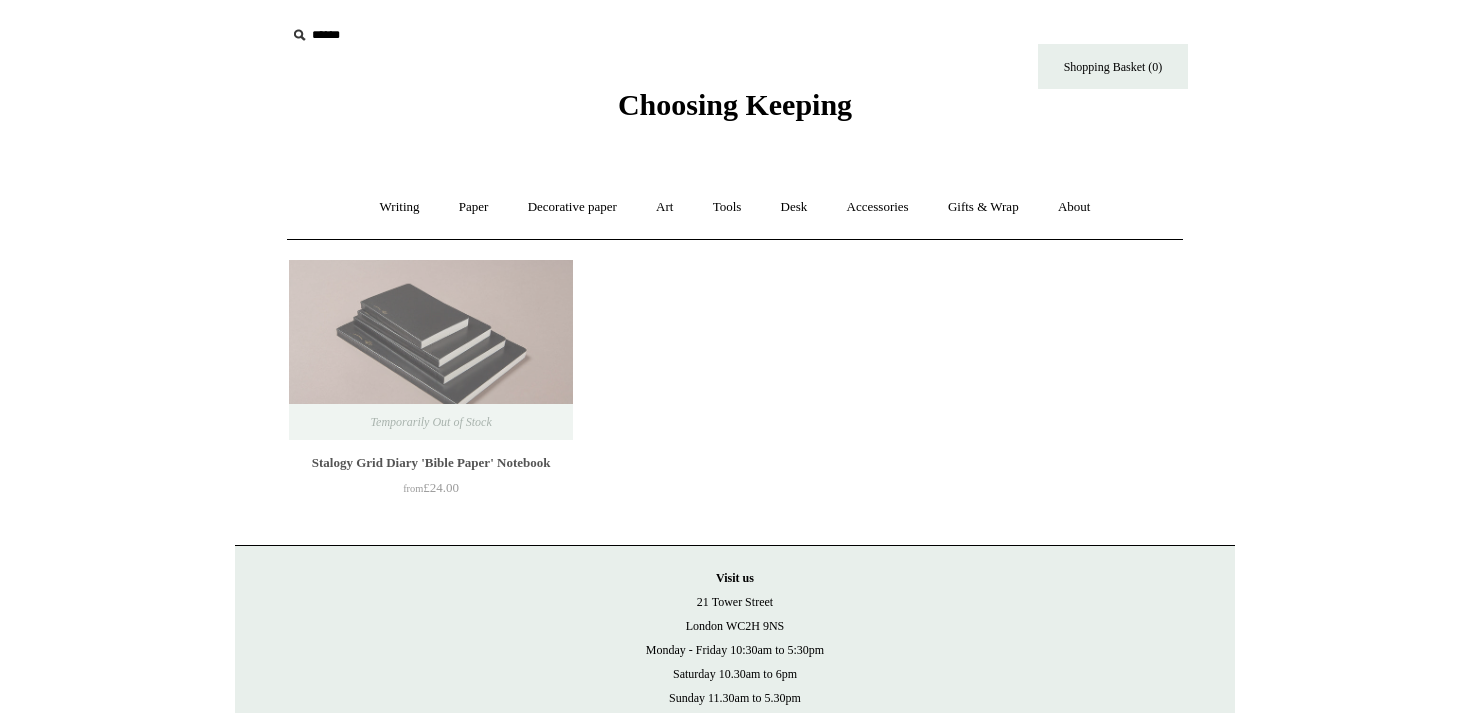 scroll, scrollTop: 0, scrollLeft: 0, axis: both 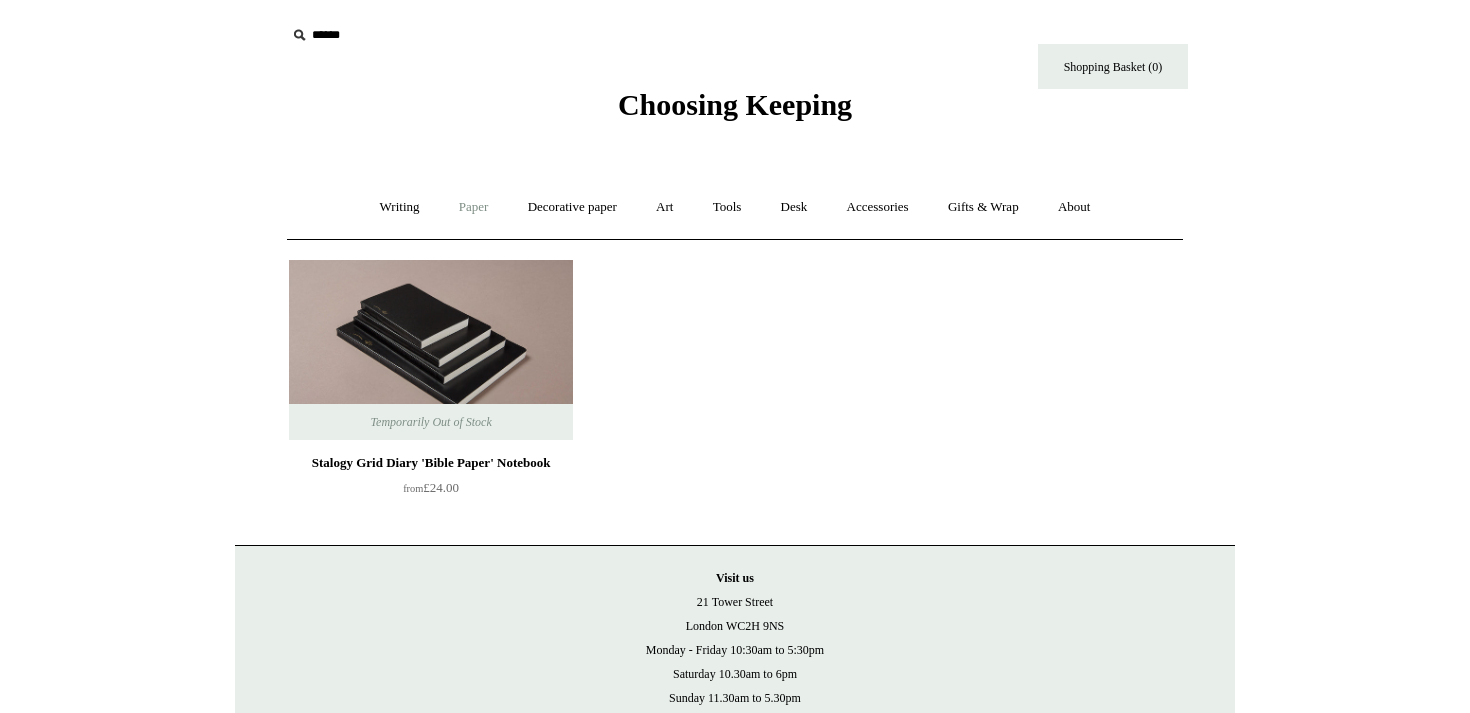 click on "Paper +" at bounding box center [474, 207] 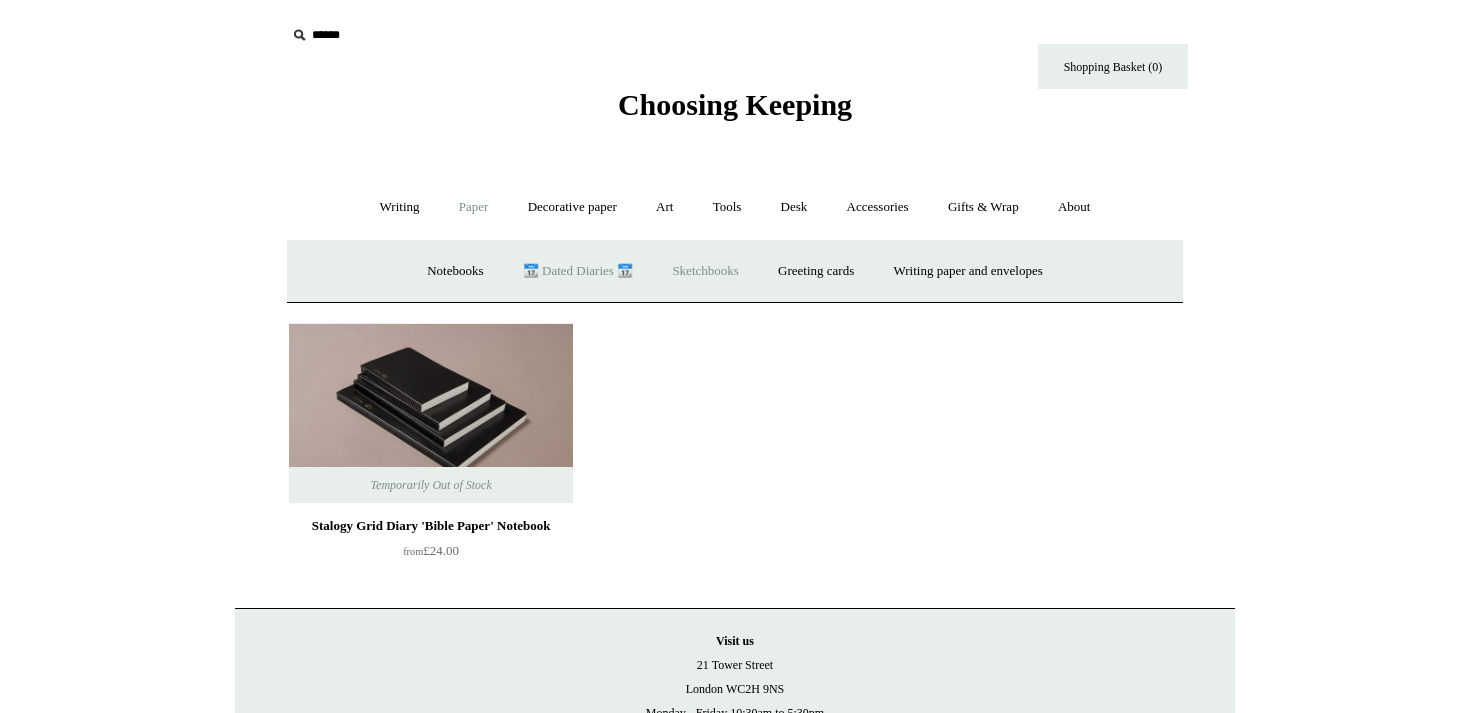 click on "Sketchbooks +" at bounding box center [705, 271] 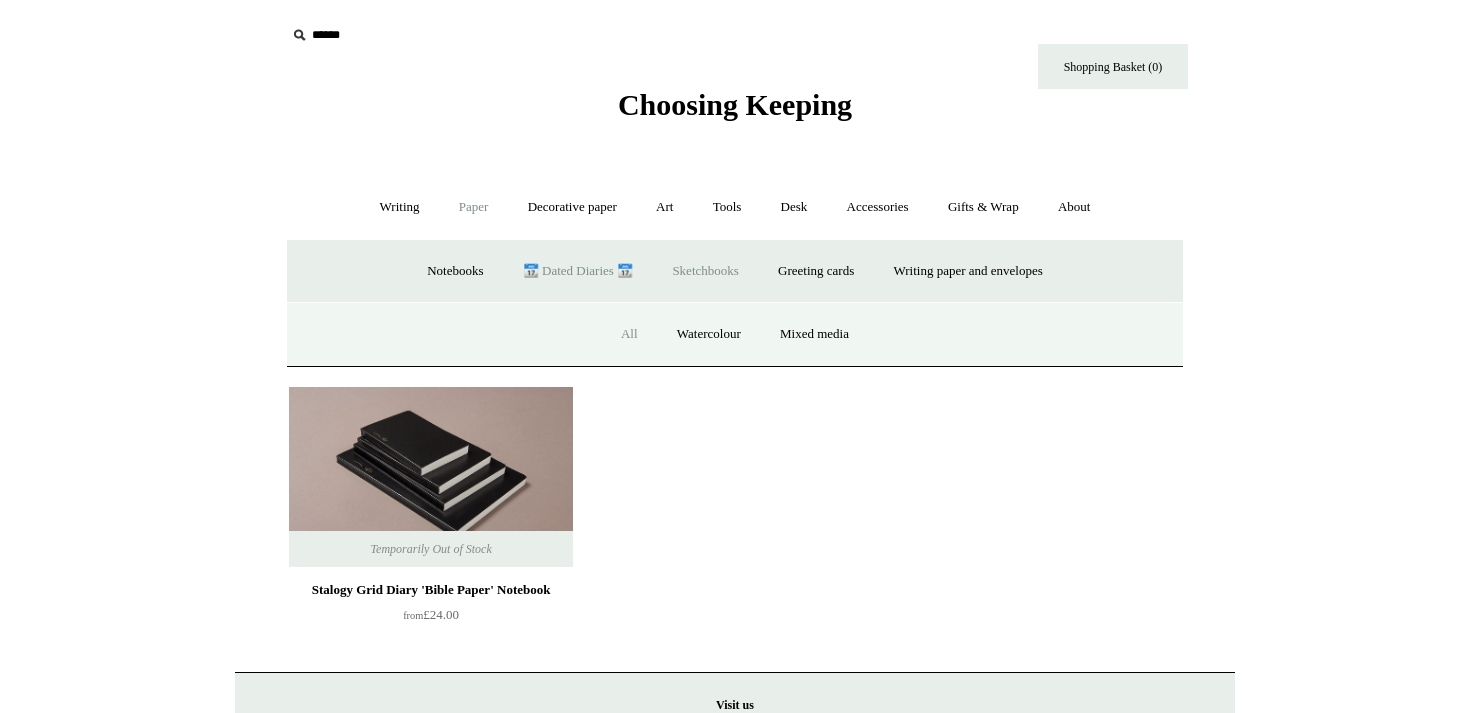 click on "All" at bounding box center (629, 334) 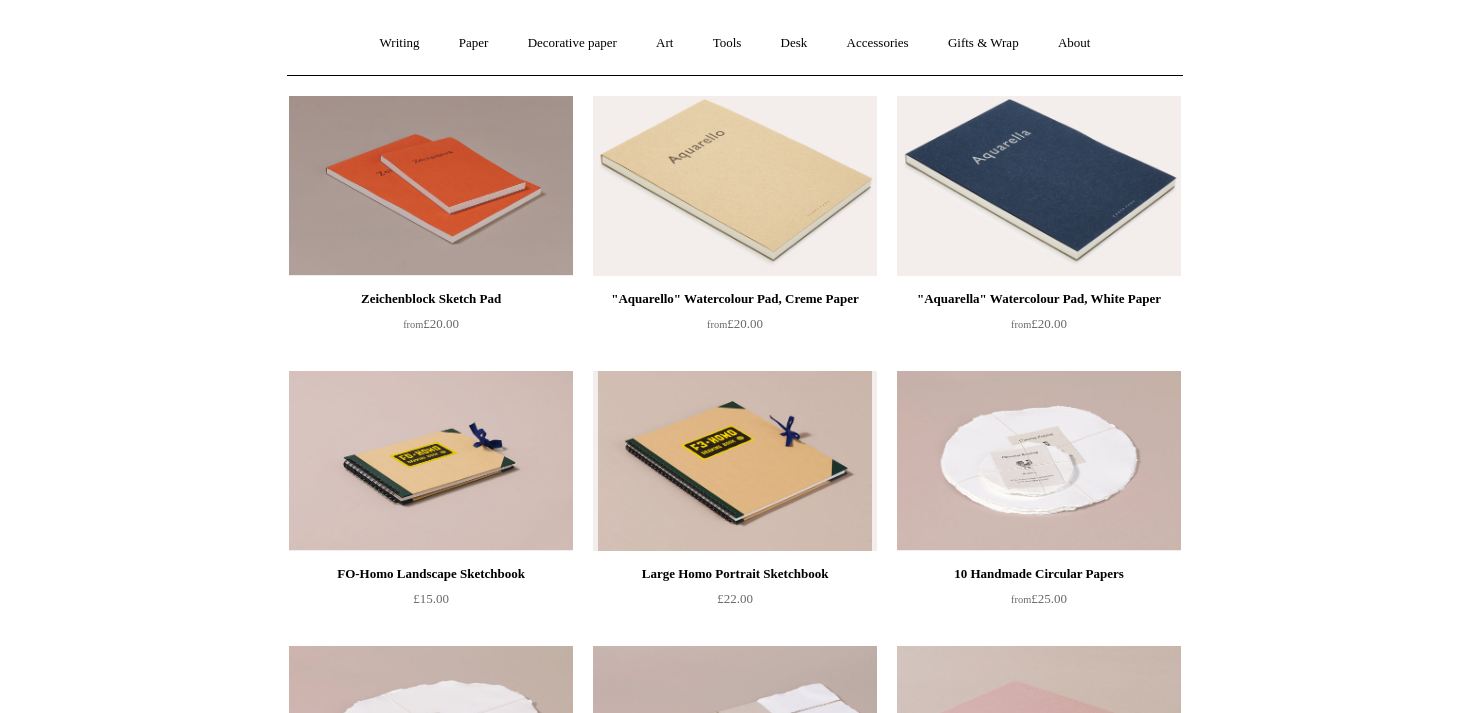 scroll, scrollTop: 0, scrollLeft: 0, axis: both 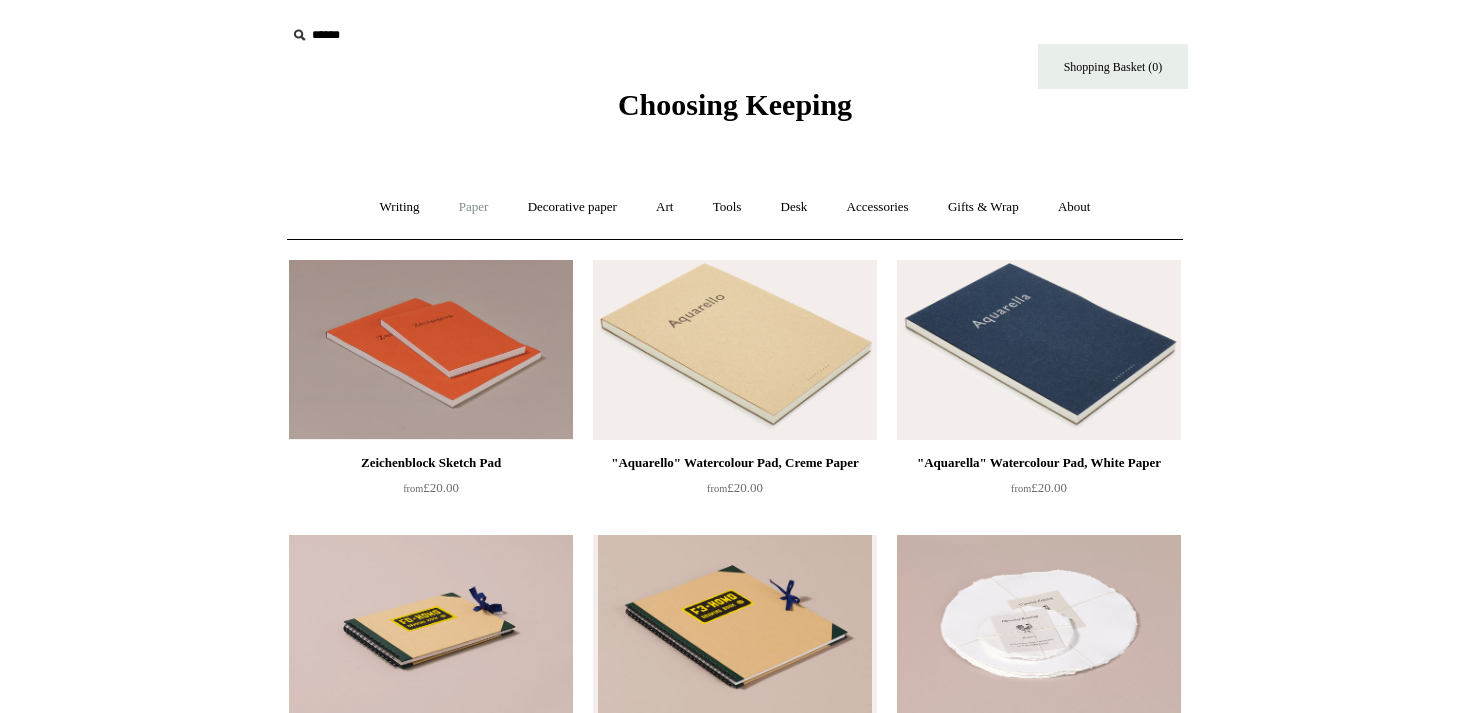 click on "Paper +" at bounding box center (474, 207) 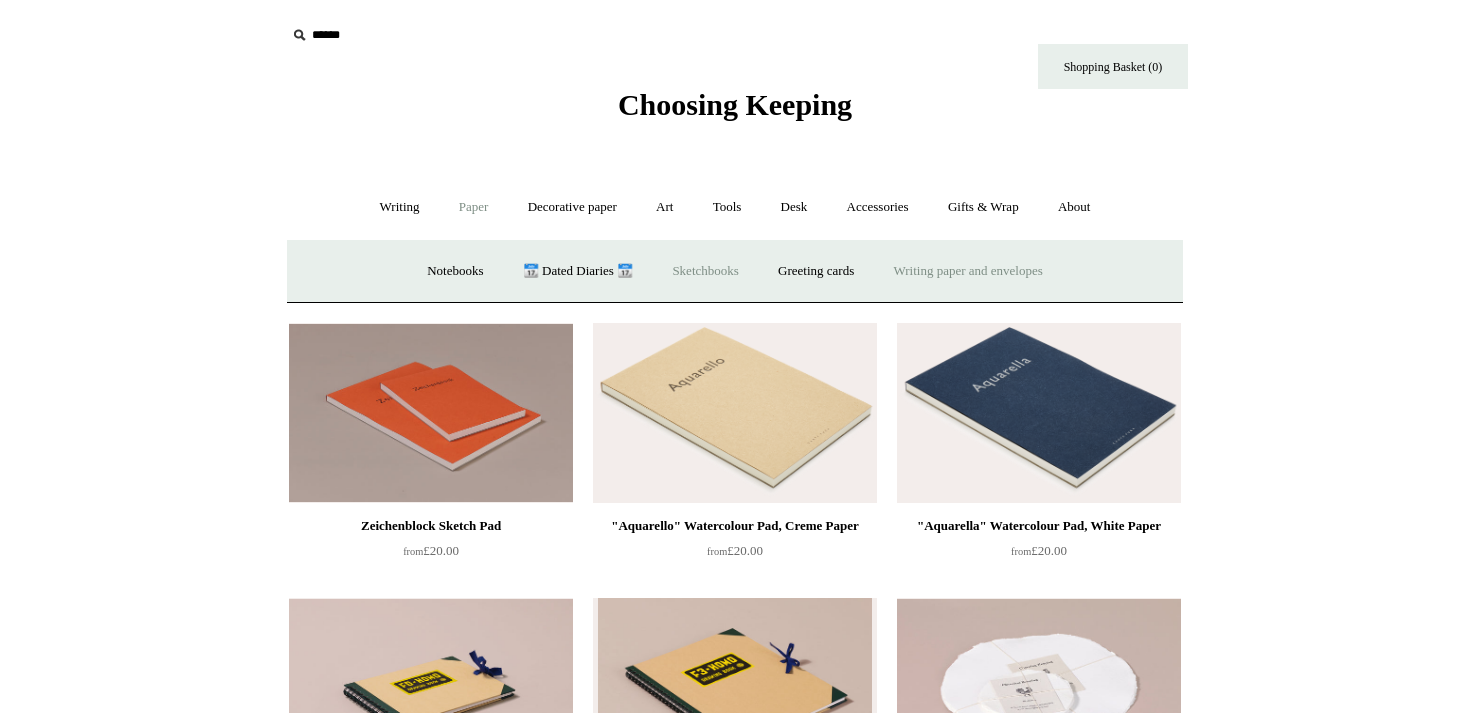 click on "Writing paper and envelopes +" at bounding box center [968, 271] 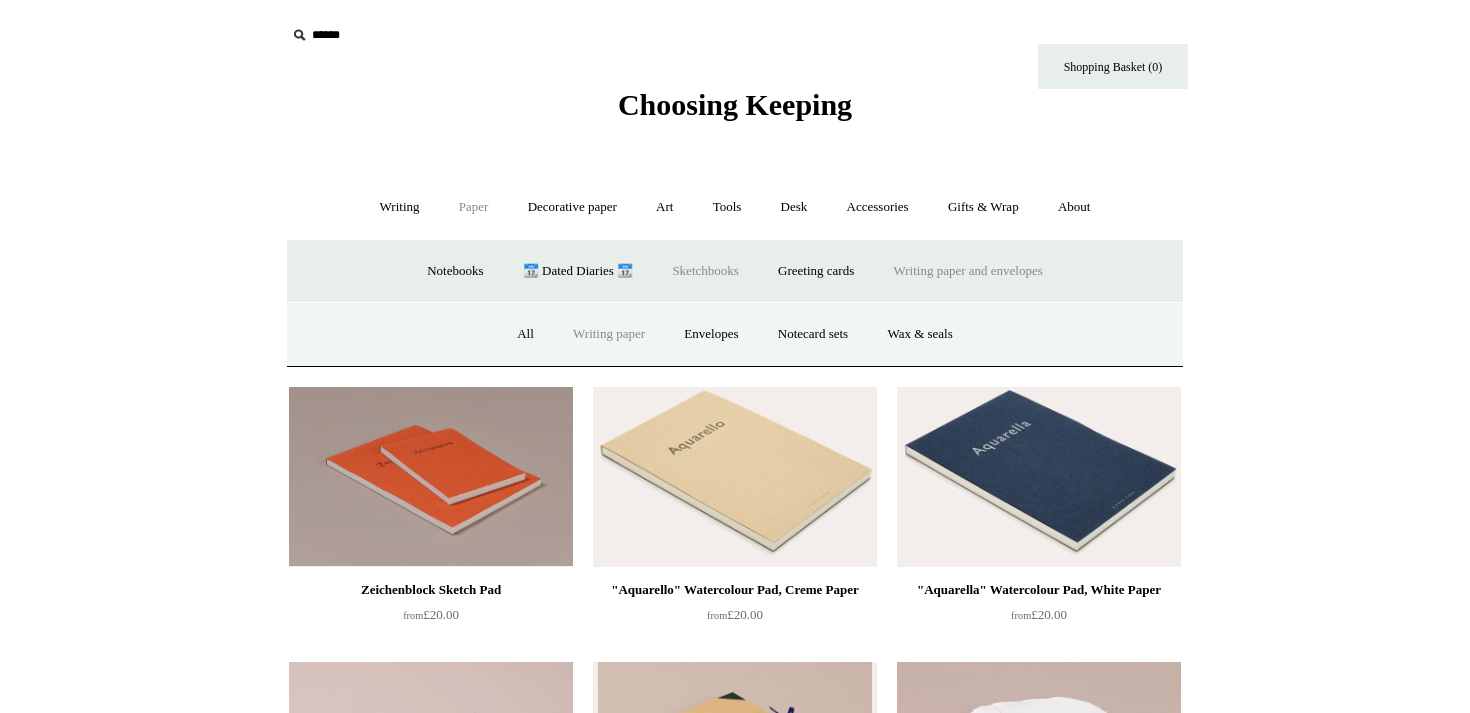 click on "Writing paper" at bounding box center [609, 334] 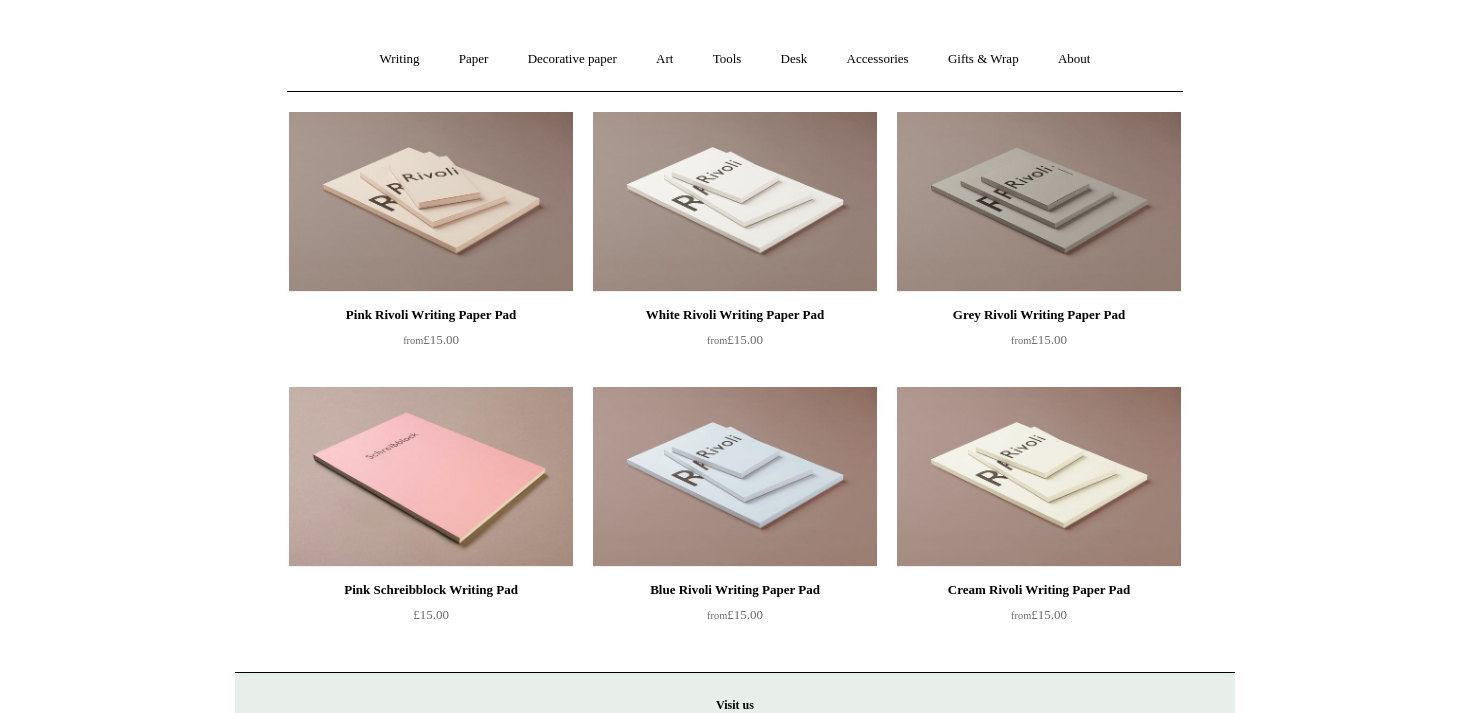 scroll, scrollTop: 0, scrollLeft: 0, axis: both 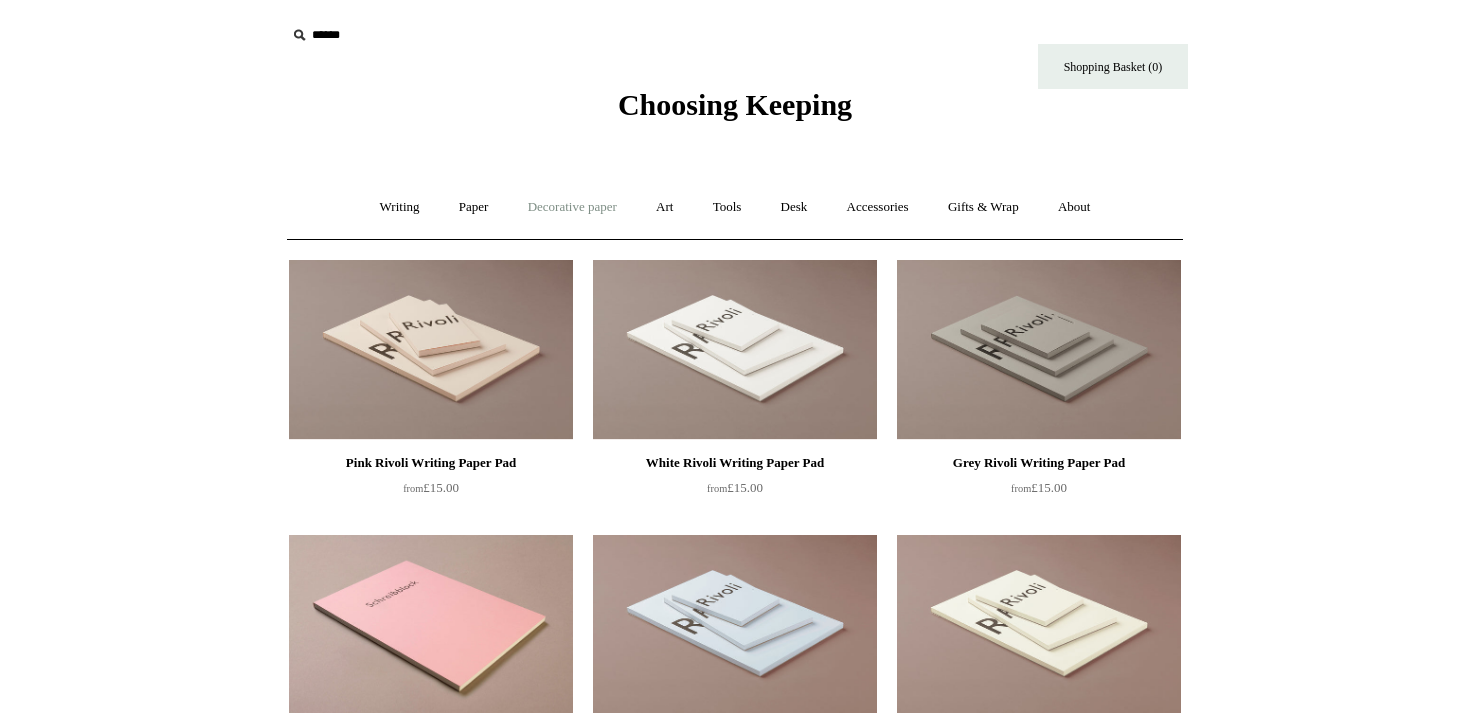 click on "Decorative paper +" at bounding box center [572, 207] 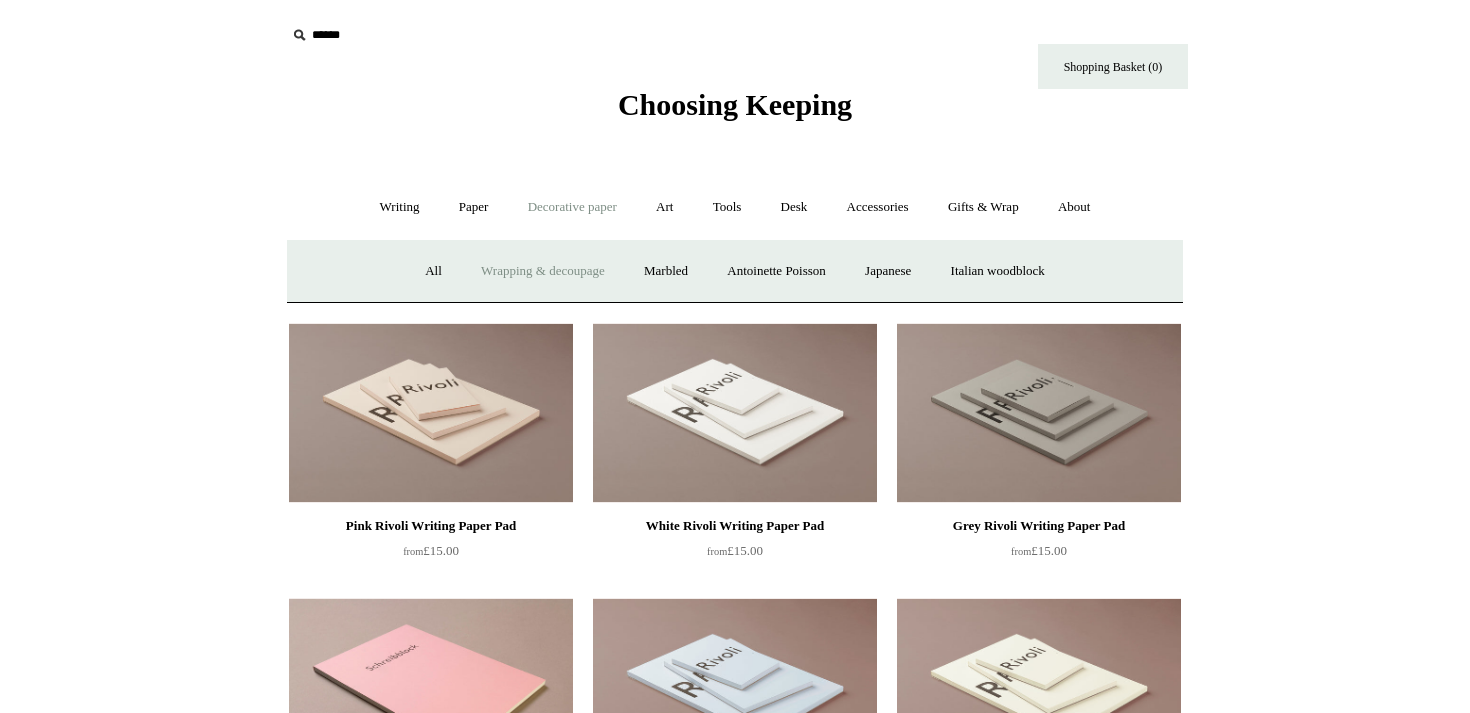 click on "Wrapping & decoupage" at bounding box center (543, 271) 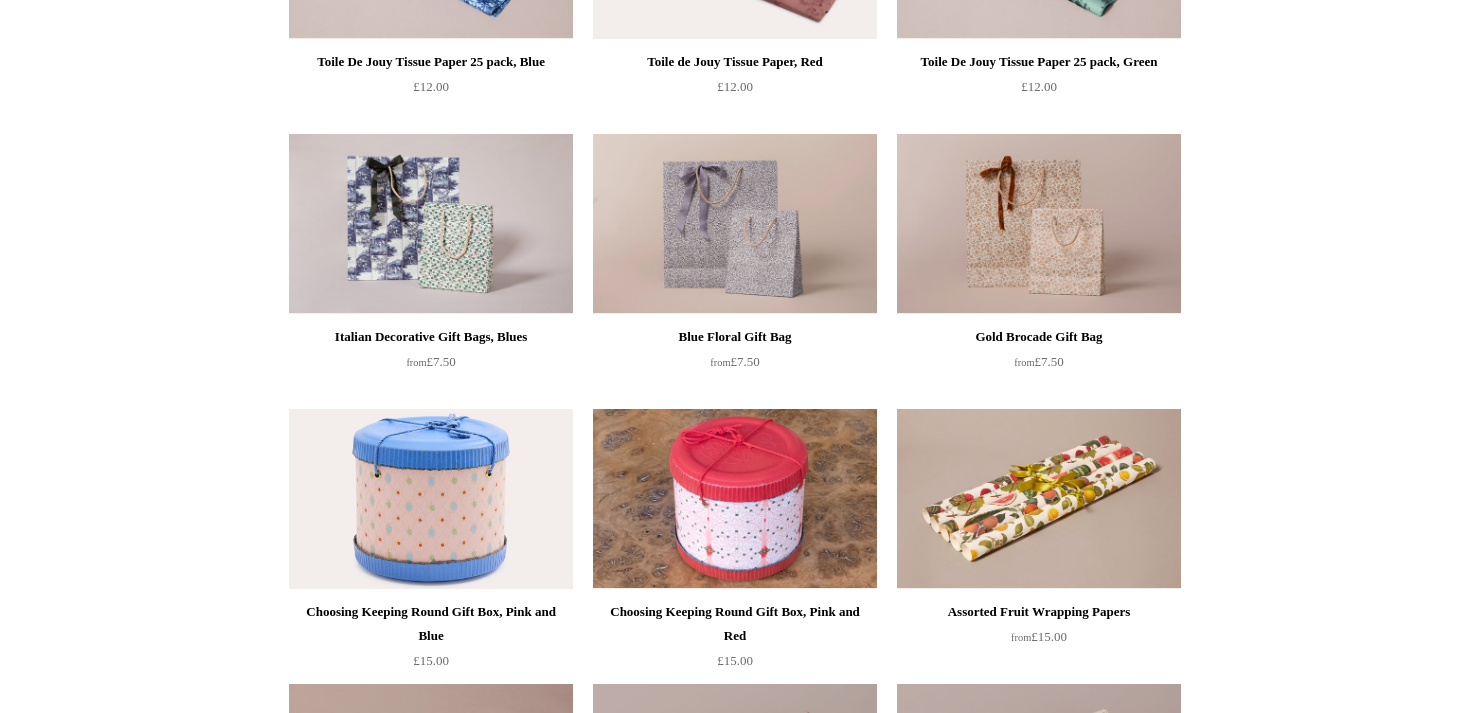 scroll, scrollTop: 0, scrollLeft: 0, axis: both 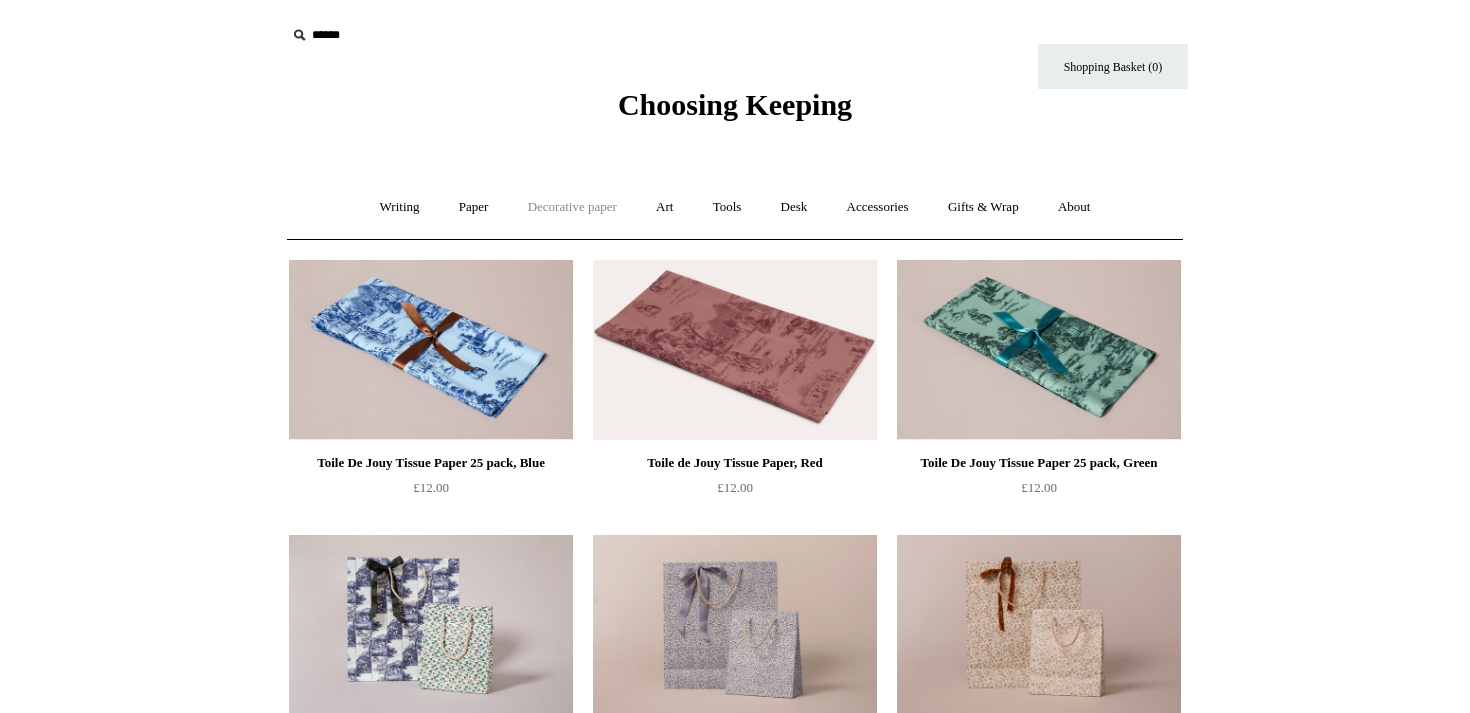 click on "Decorative paper +" at bounding box center (572, 207) 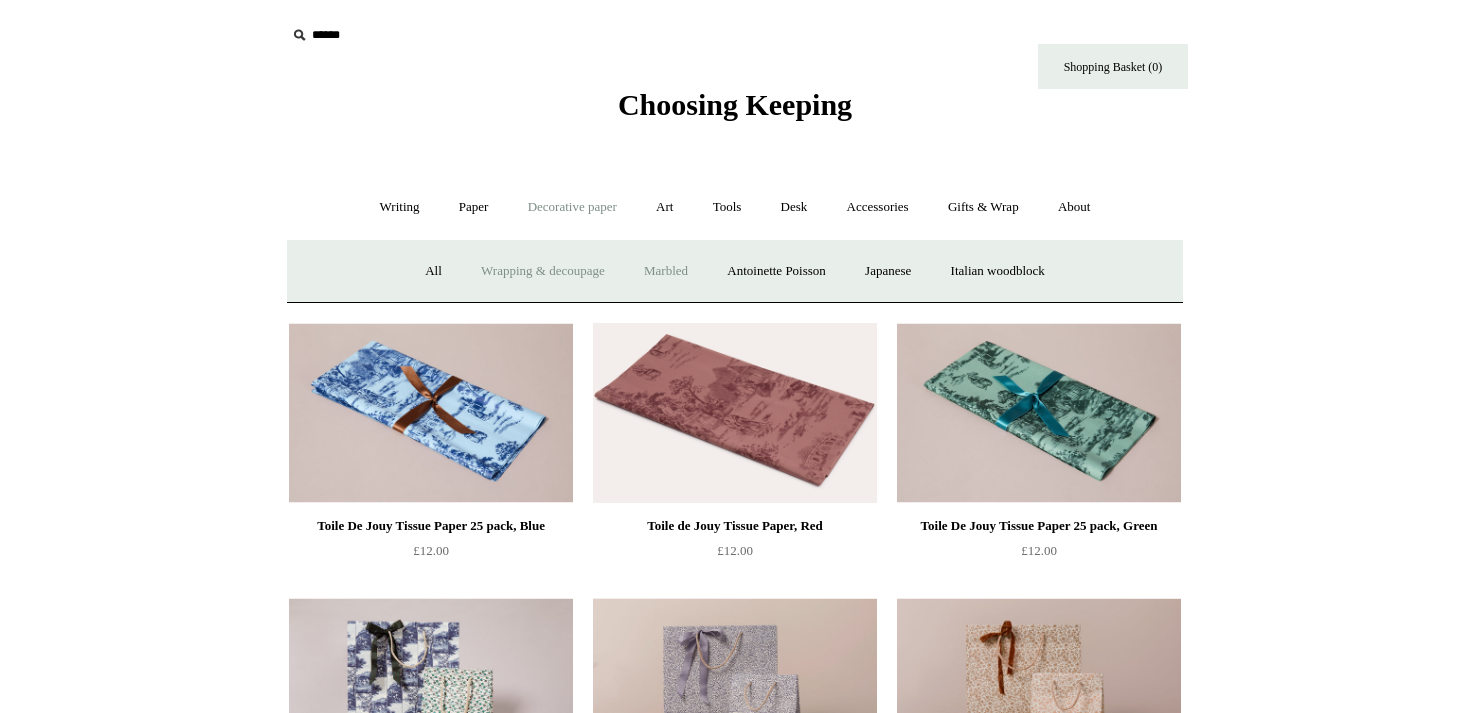 click on "Marbled" at bounding box center (666, 271) 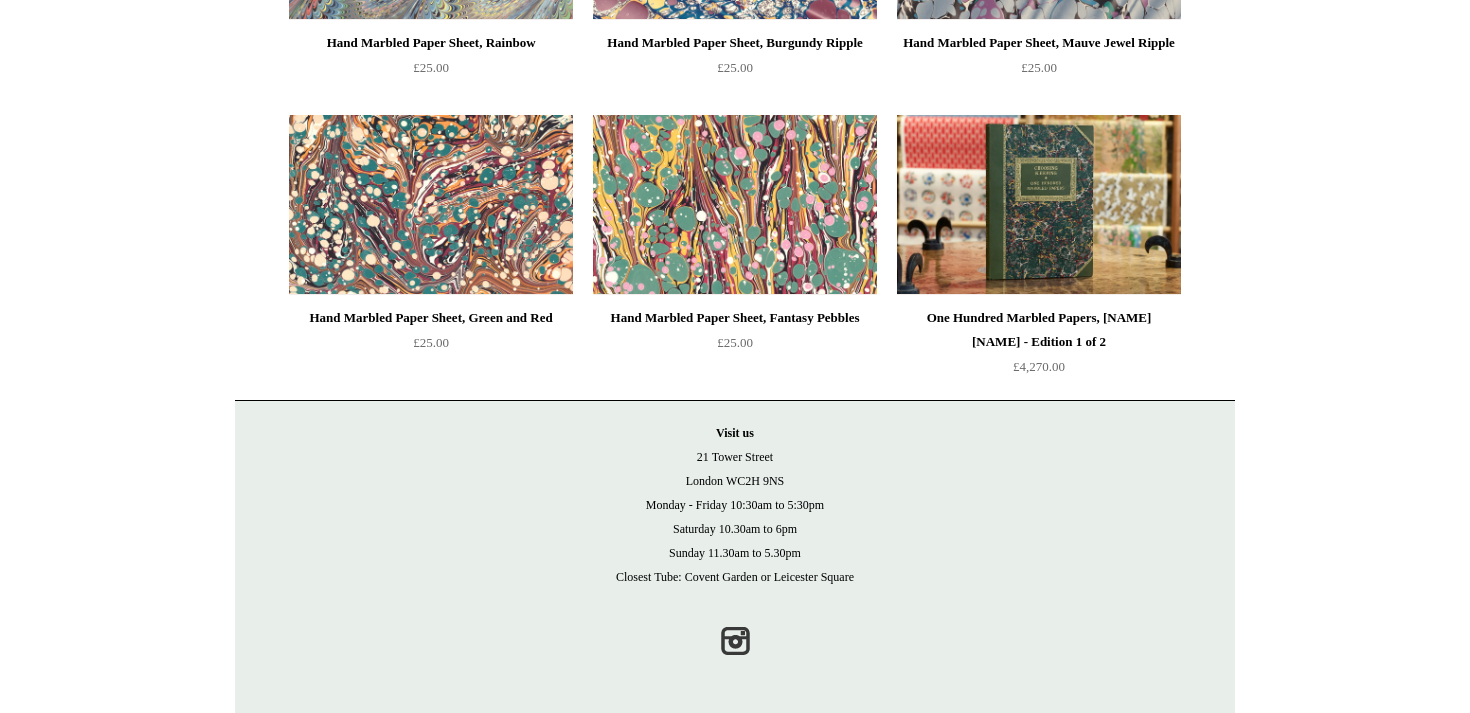 scroll, scrollTop: 0, scrollLeft: 0, axis: both 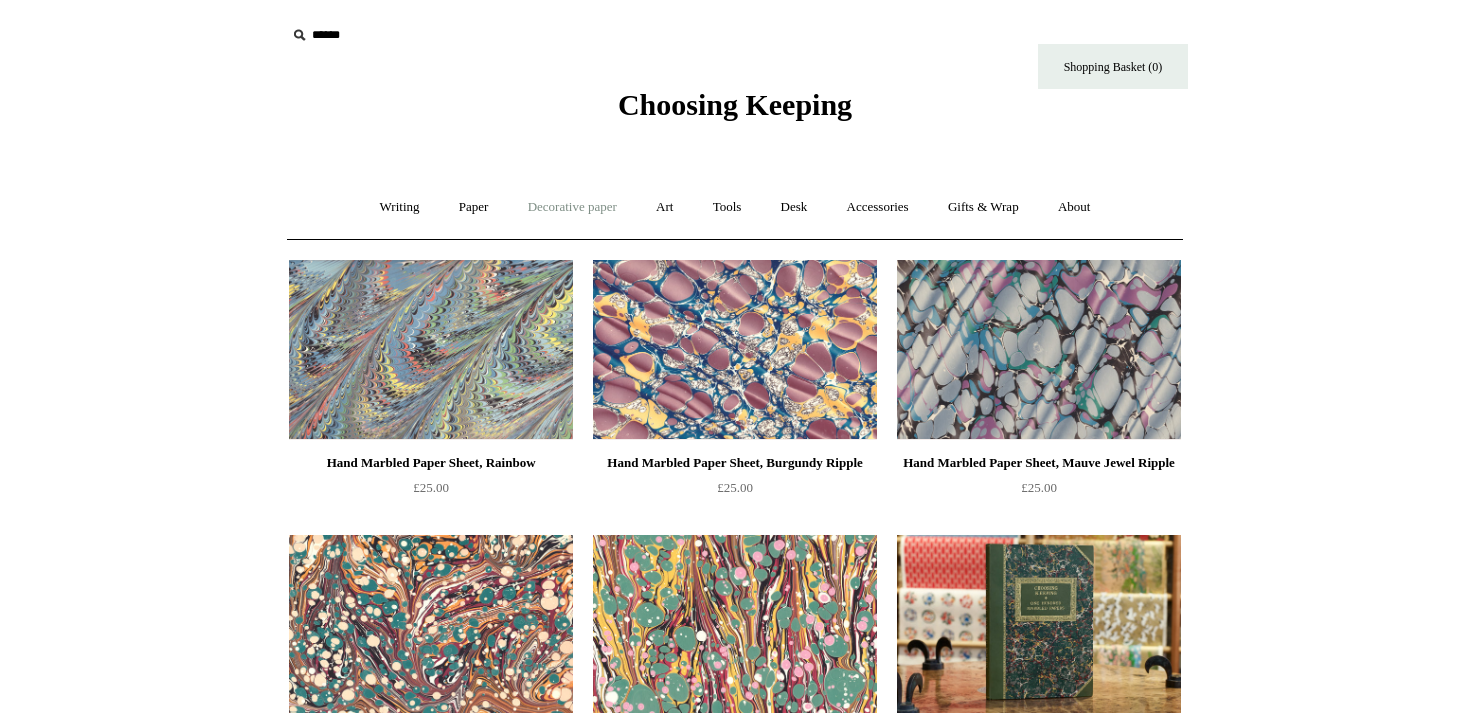 click on "Decorative paper +" at bounding box center (572, 207) 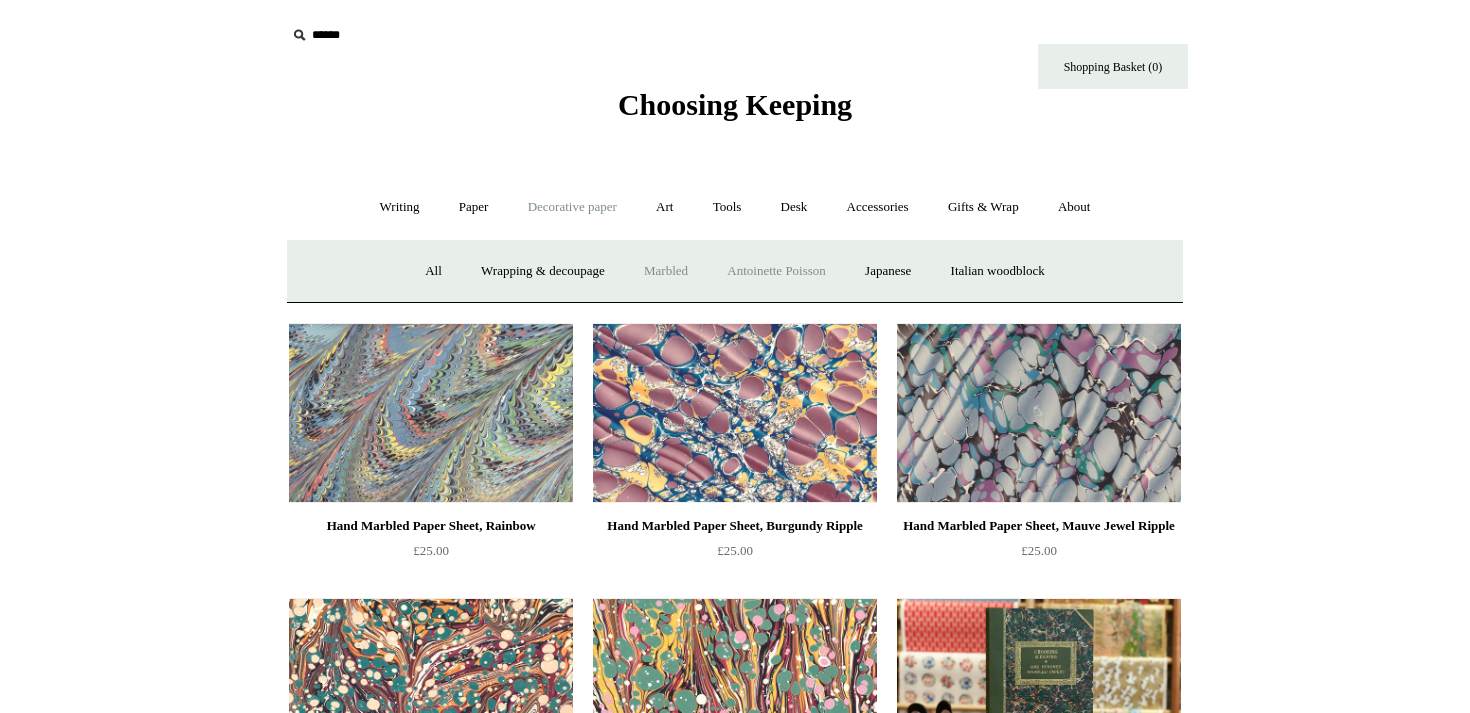 click on "Antoinette Poisson" at bounding box center [776, 271] 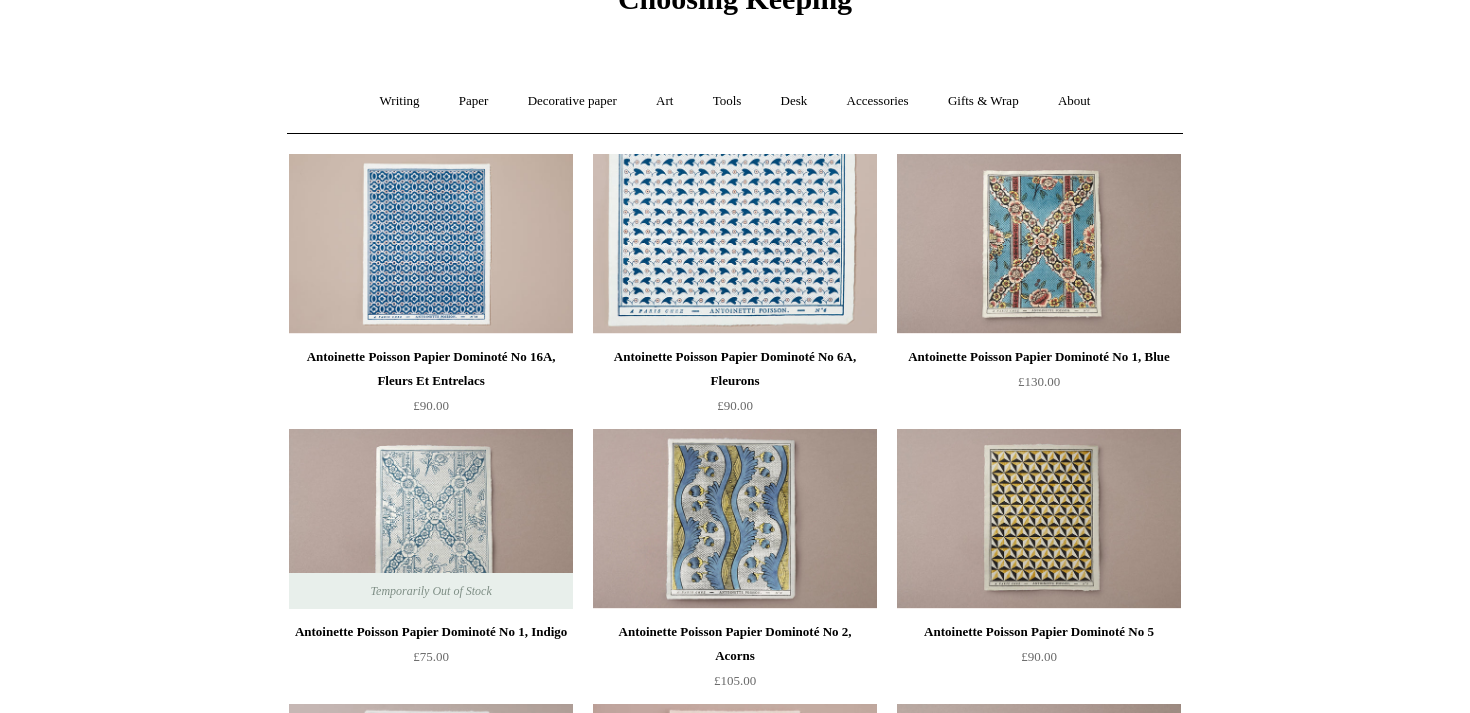 scroll, scrollTop: 0, scrollLeft: 0, axis: both 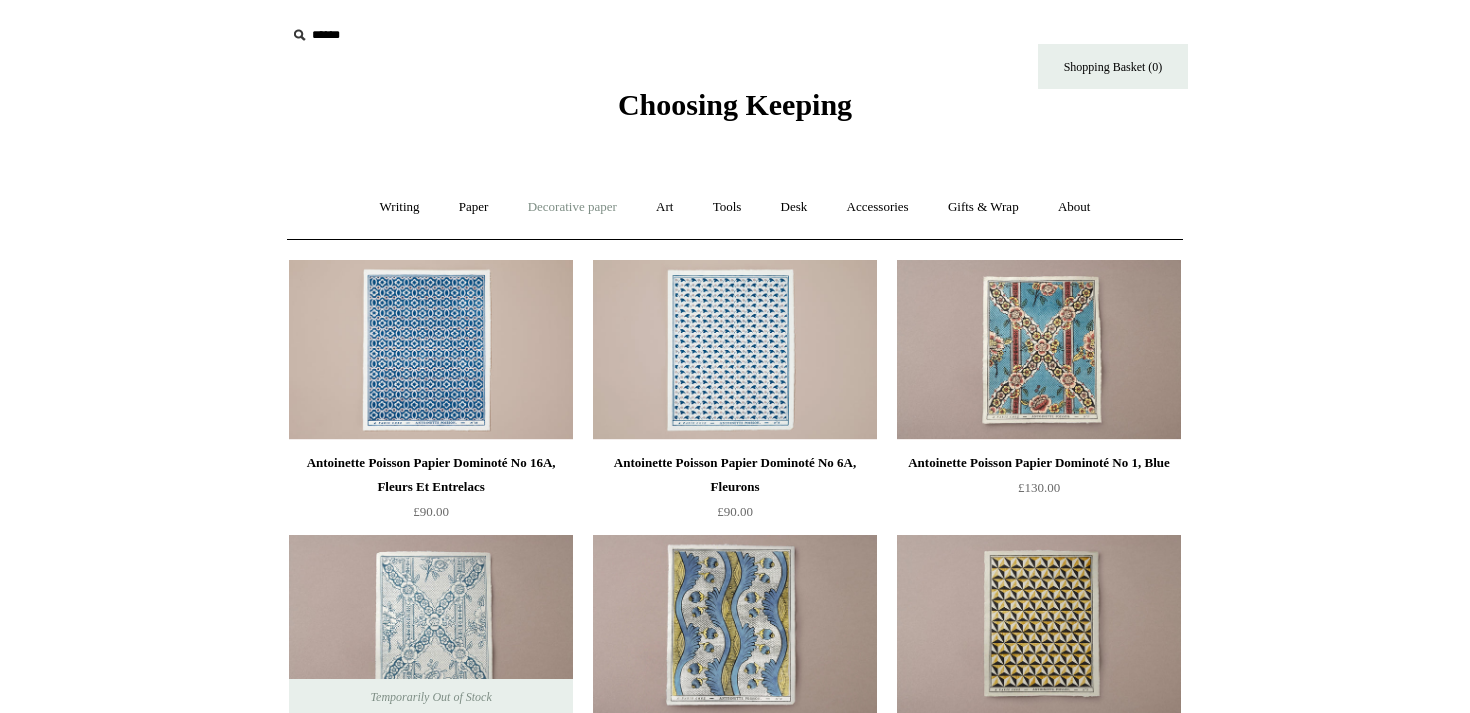 click on "Decorative paper +" at bounding box center (572, 207) 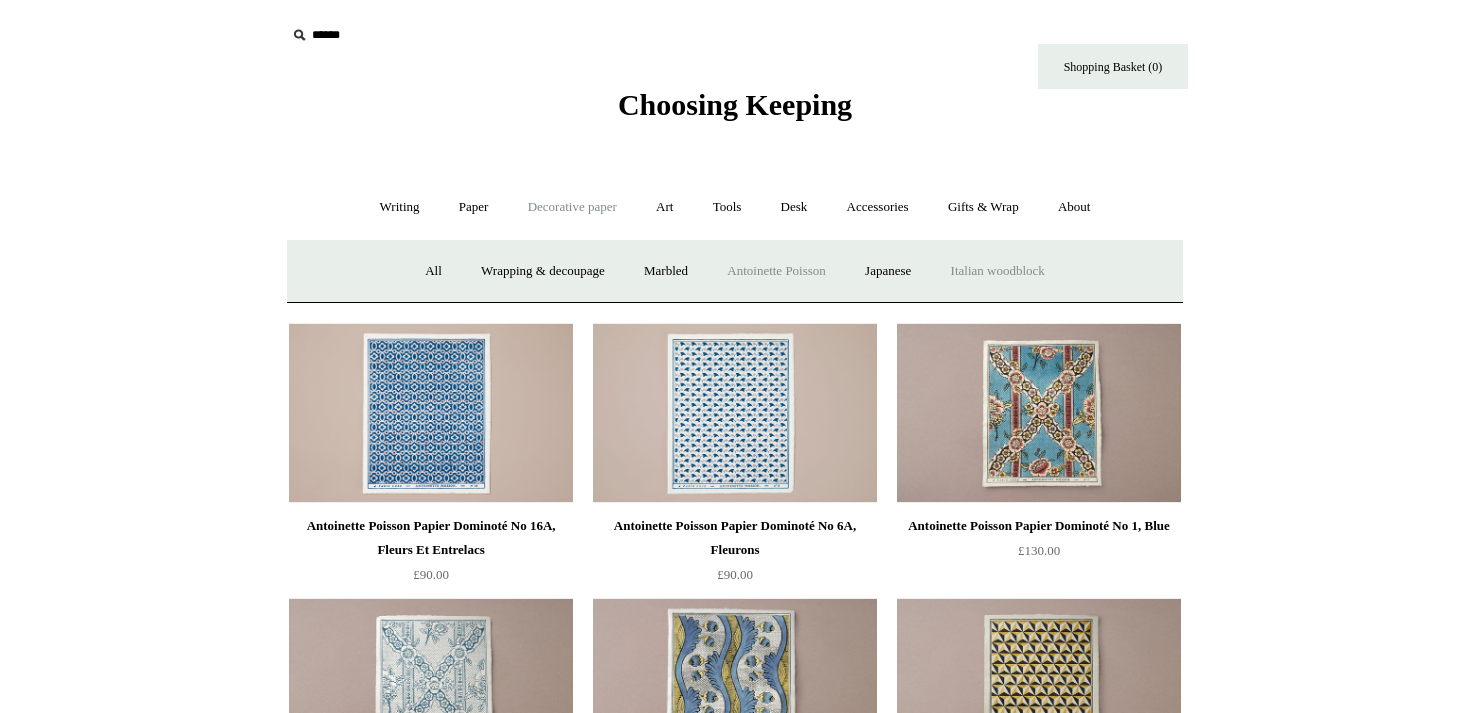 click on "Italian woodblock" at bounding box center (998, 271) 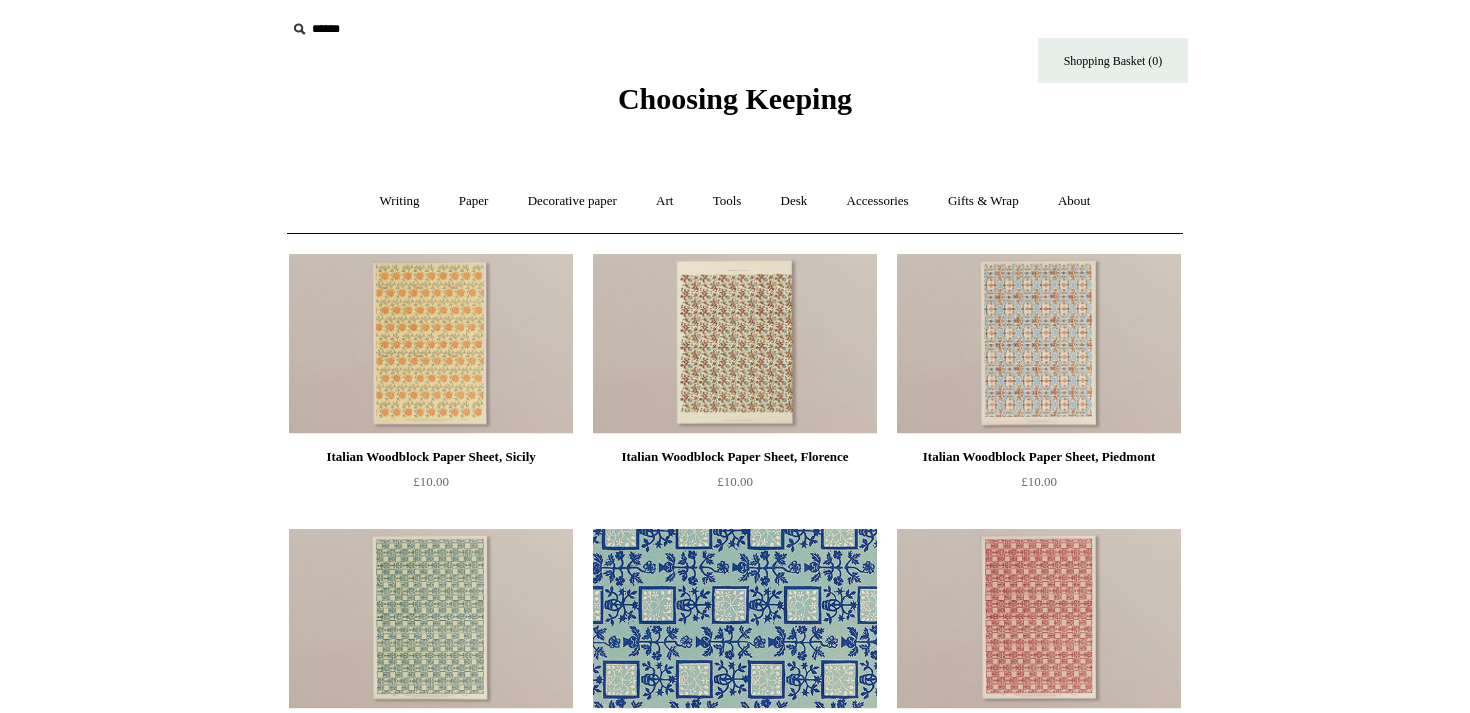 scroll, scrollTop: 0, scrollLeft: 0, axis: both 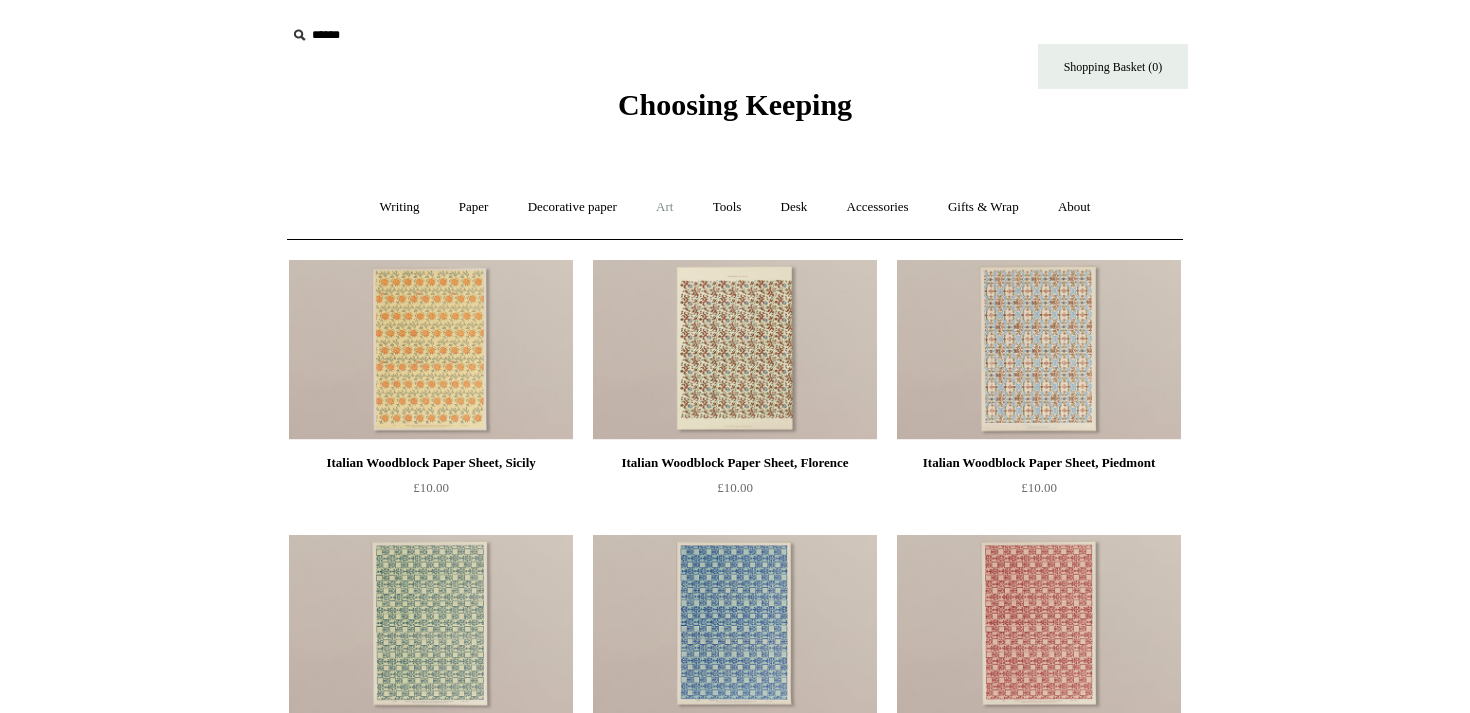 click on "Art +" at bounding box center (664, 207) 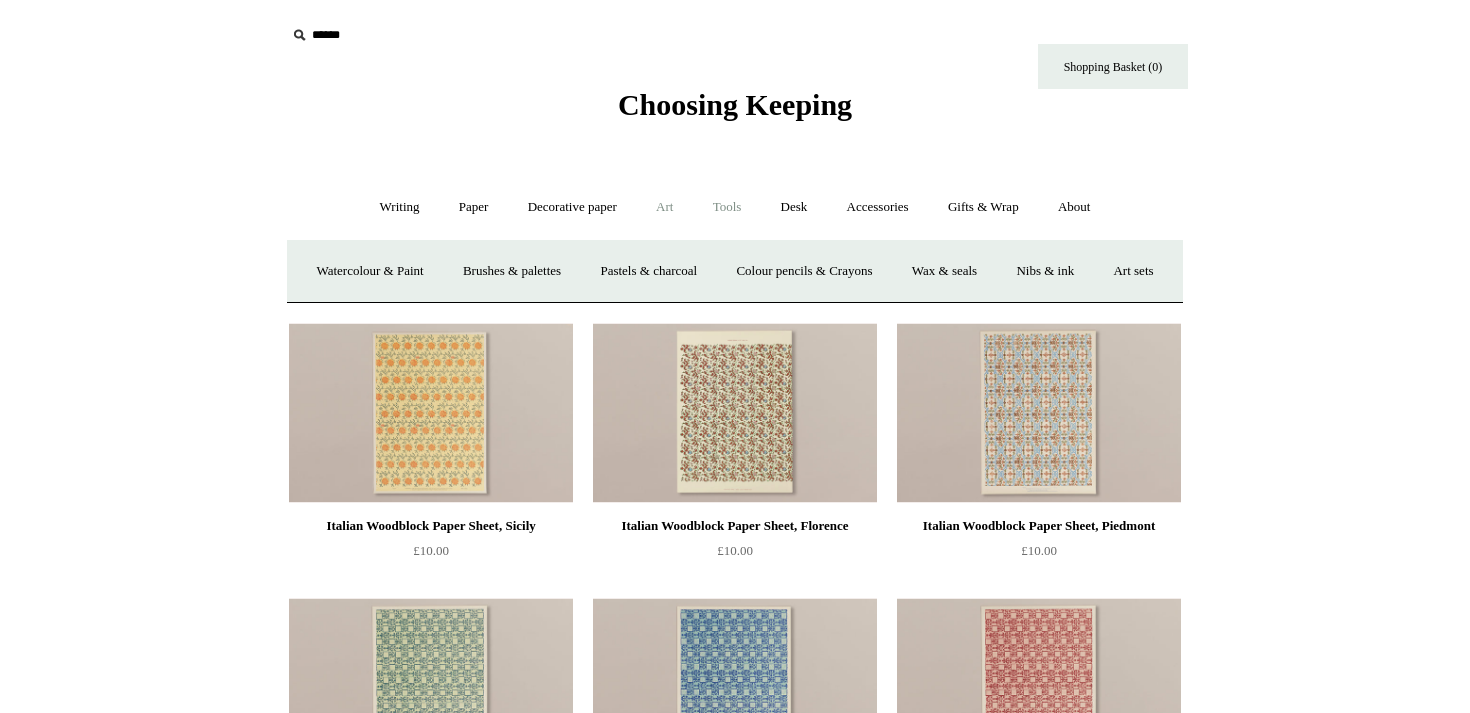 click on "Tools +" at bounding box center [727, 207] 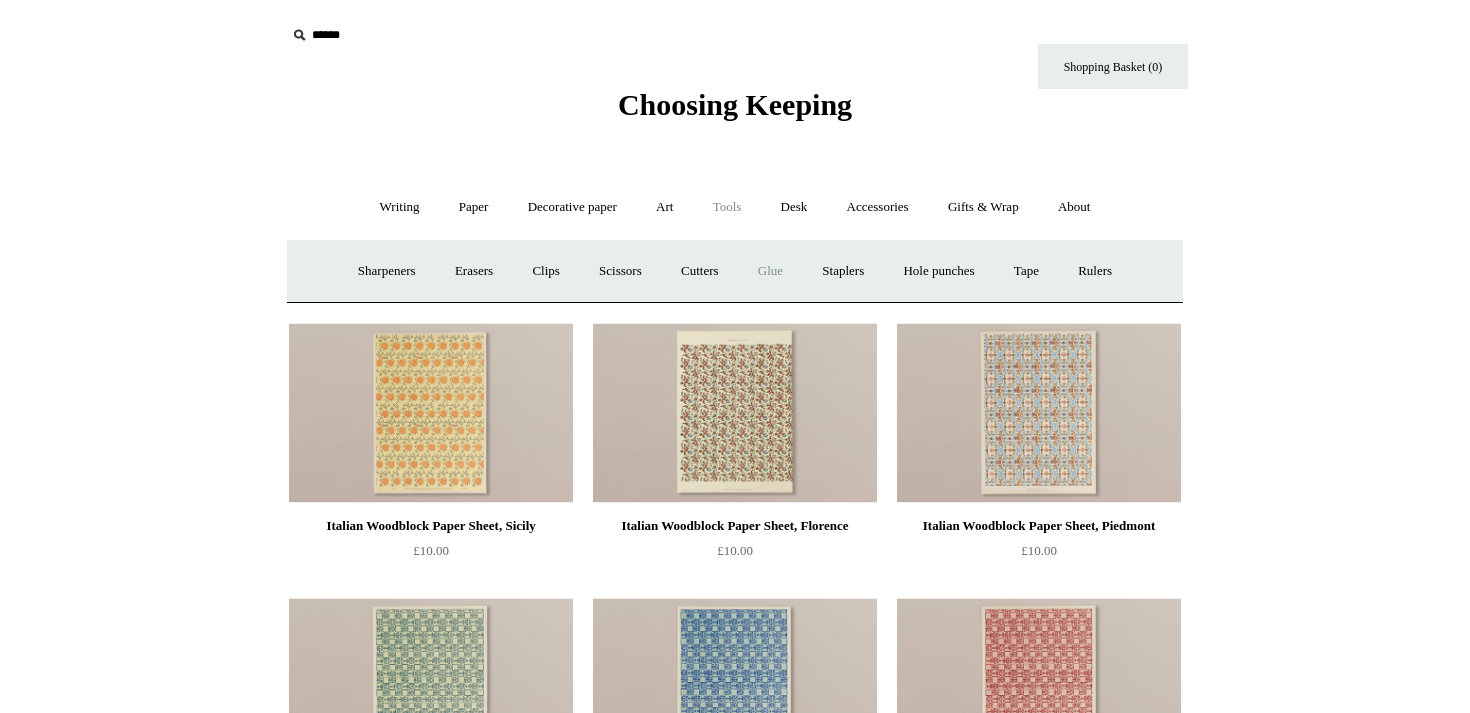 click on "Glue" at bounding box center [770, 271] 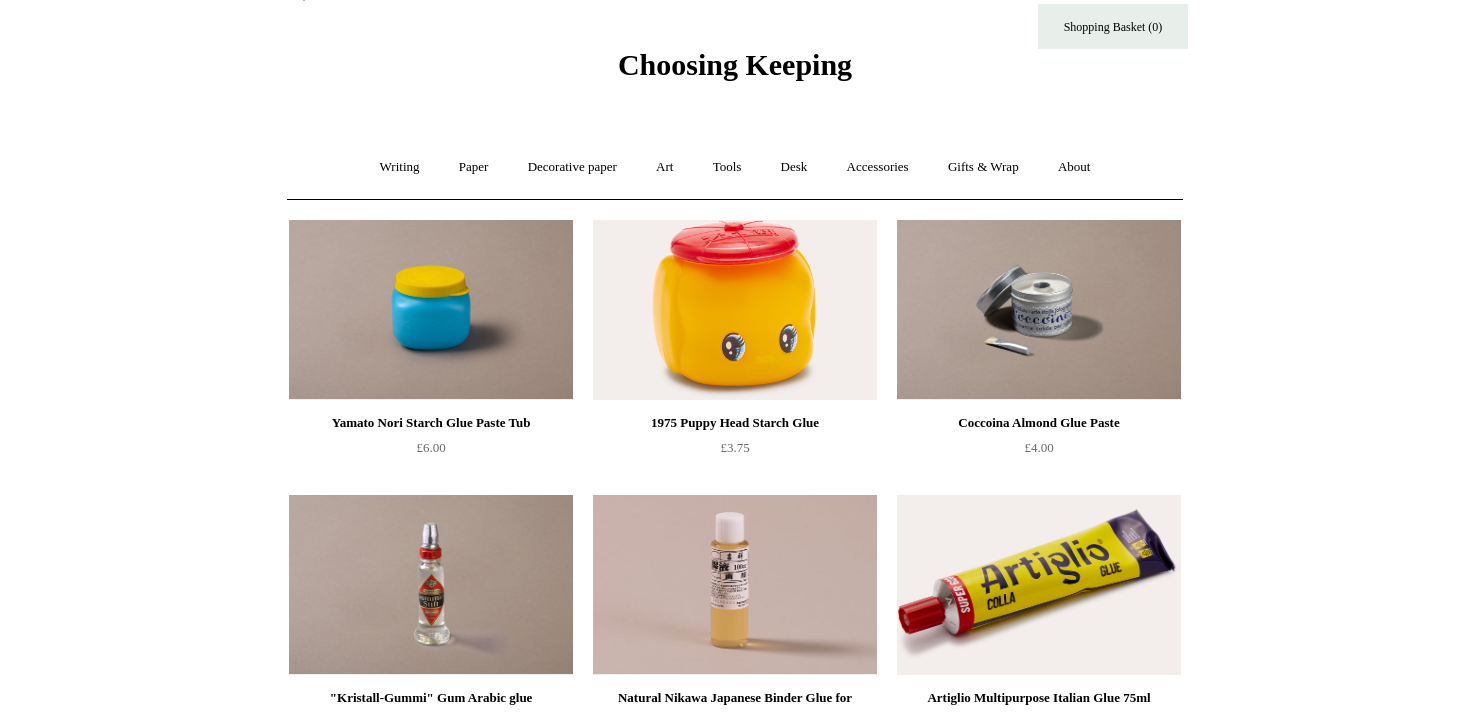 scroll, scrollTop: 0, scrollLeft: 0, axis: both 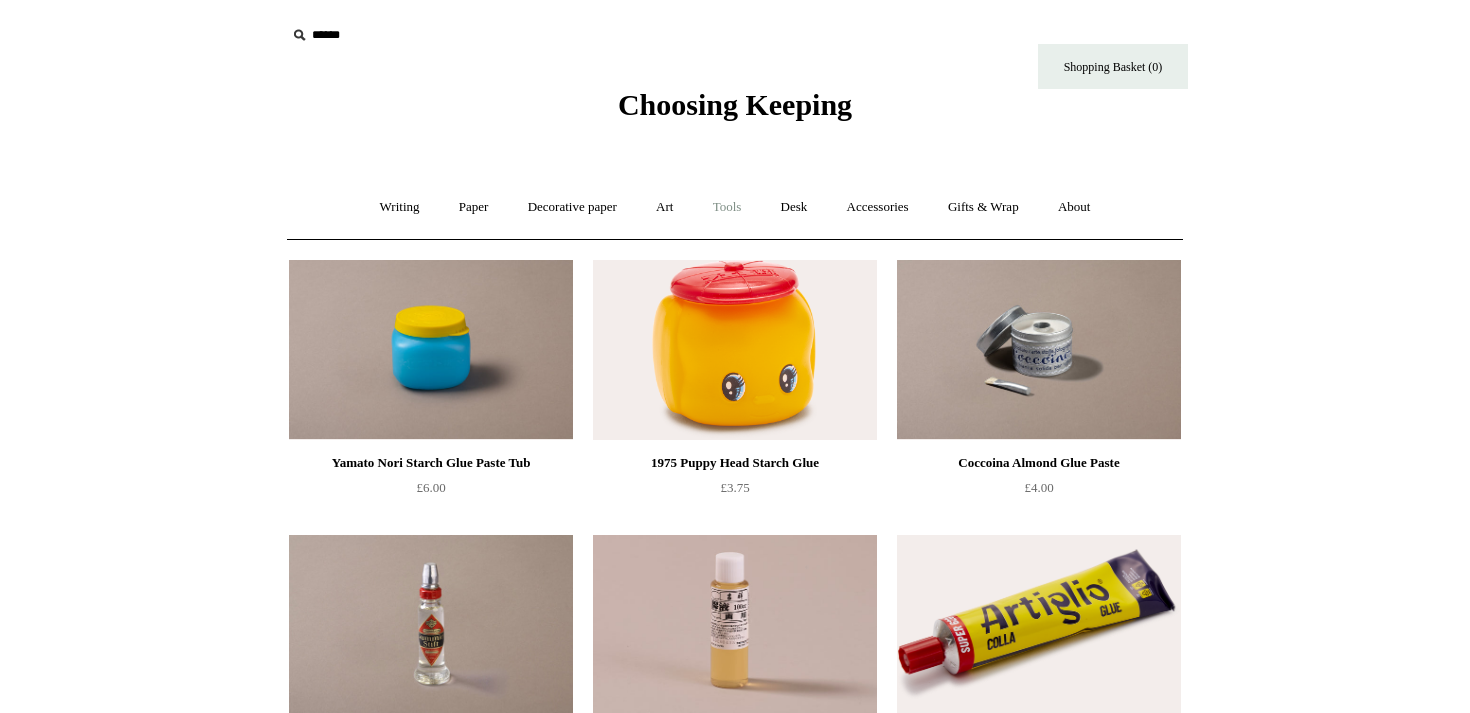 click on "Tools +" at bounding box center [727, 207] 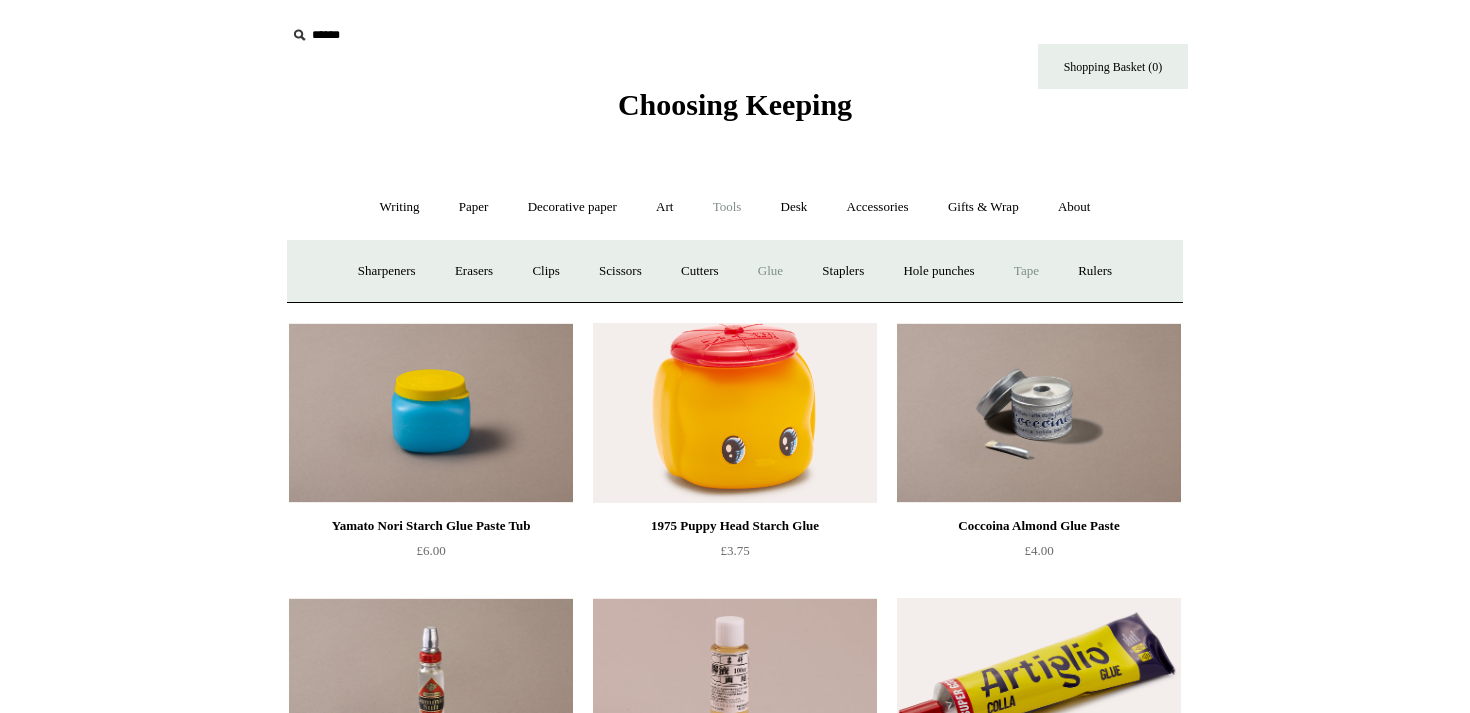 click on "Tape +" at bounding box center [1026, 271] 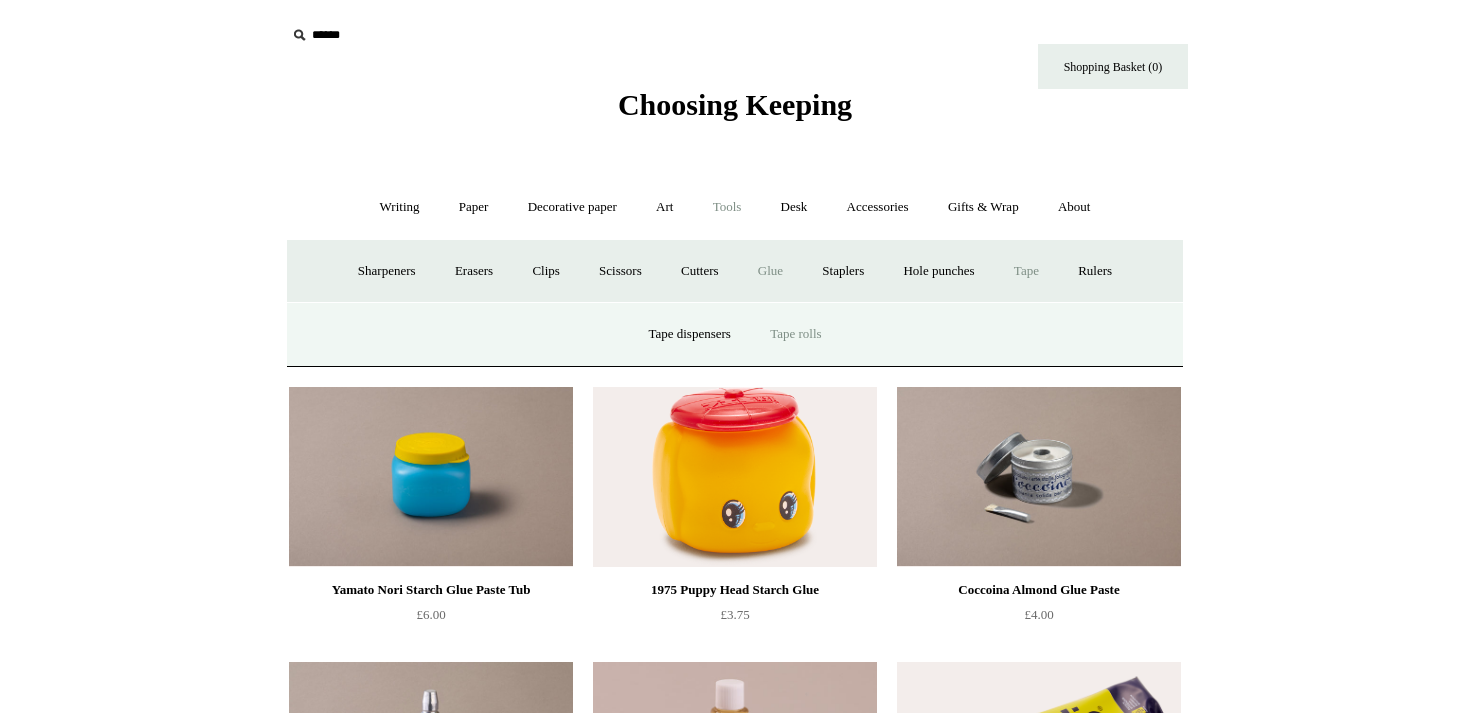 click on "Tape rolls" at bounding box center [795, 334] 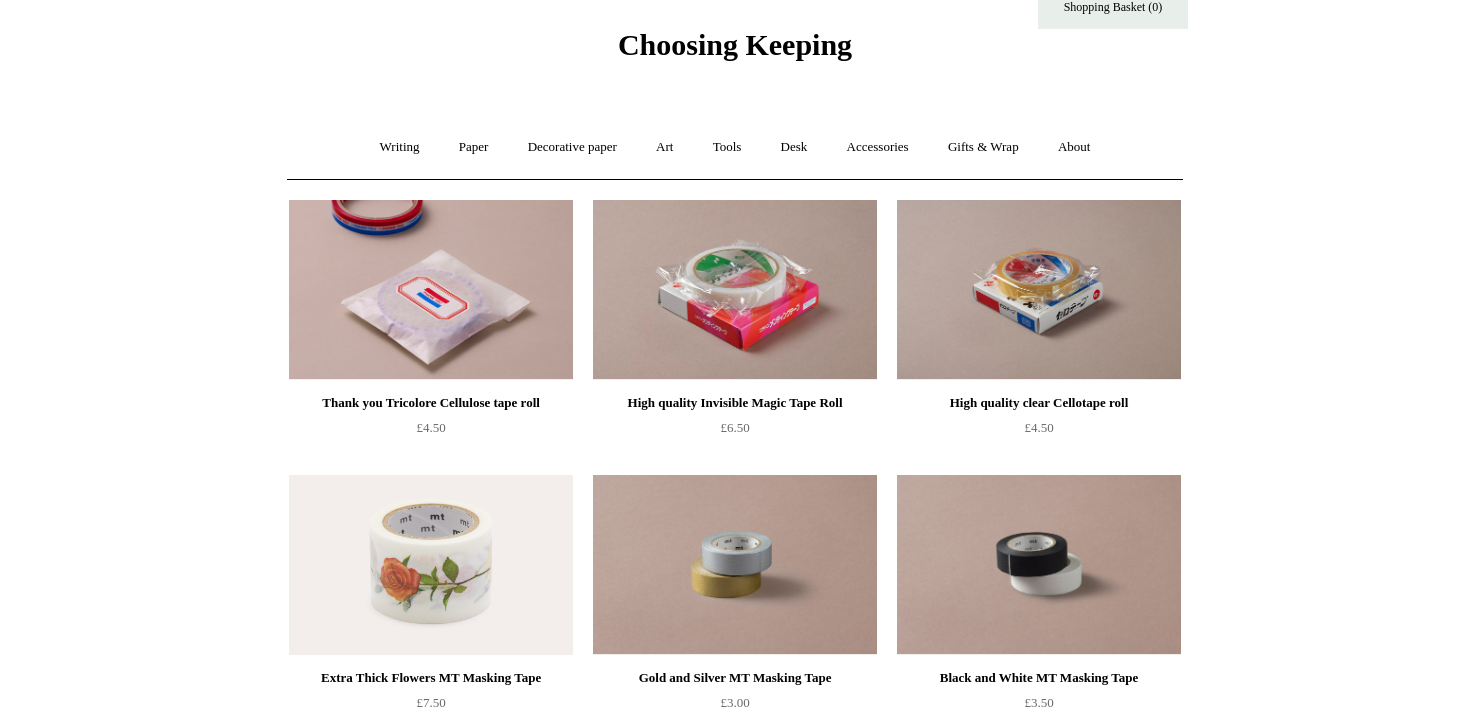 scroll, scrollTop: 0, scrollLeft: 0, axis: both 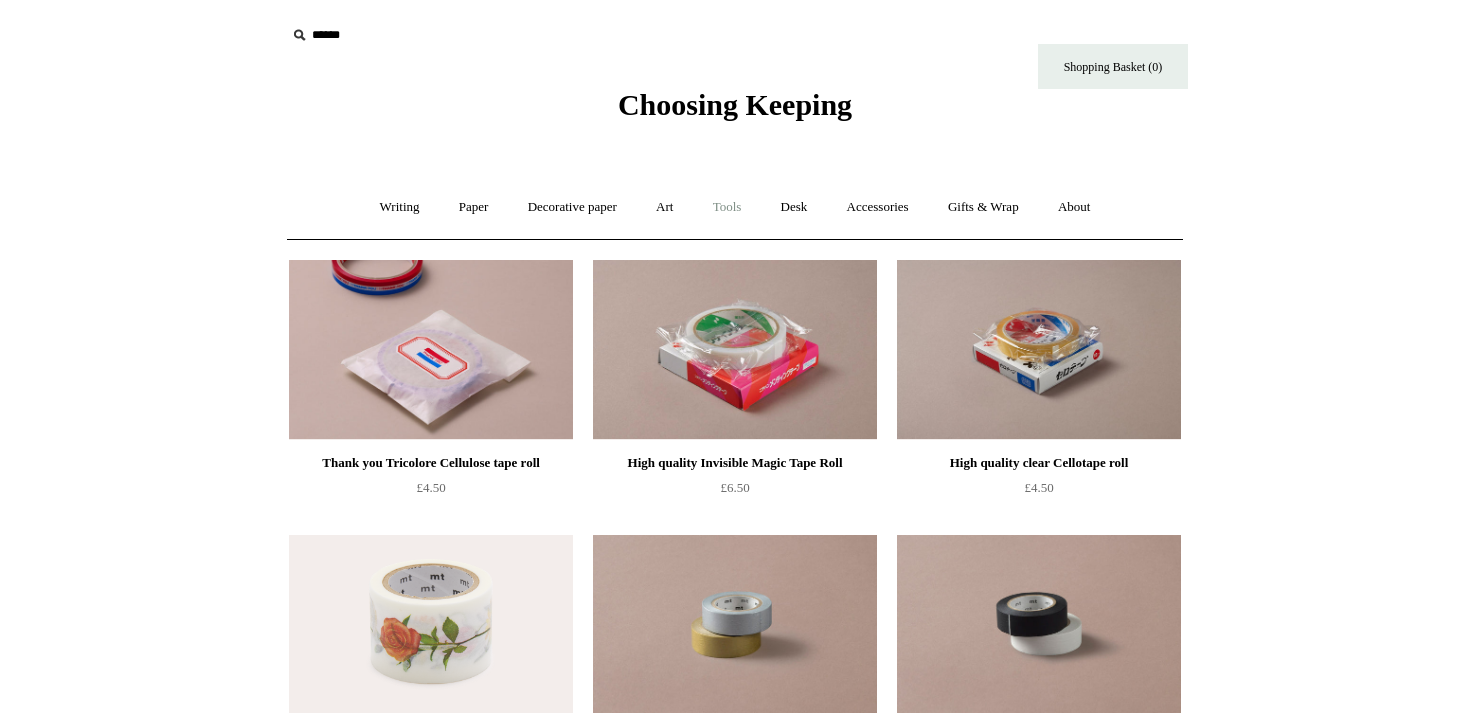 click on "Tools +" at bounding box center [727, 207] 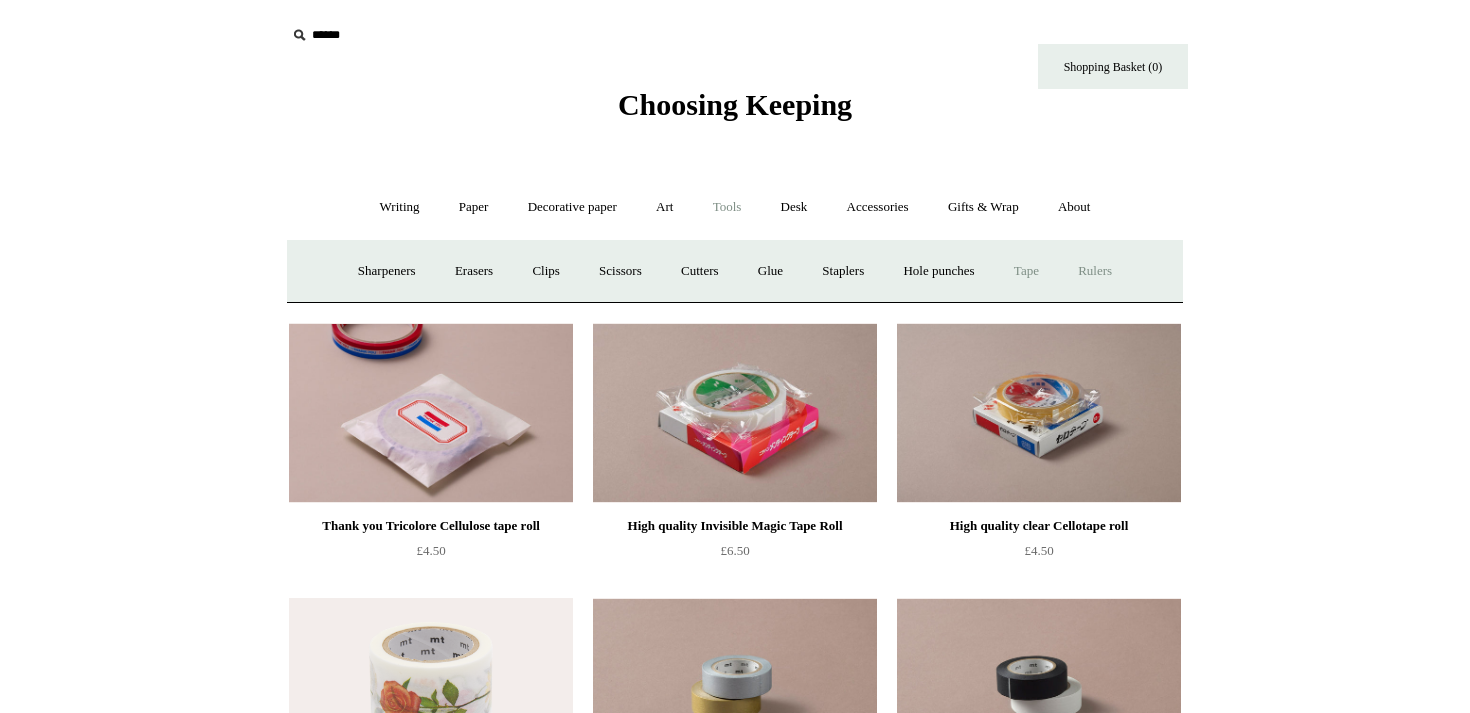 click on "Rulers" at bounding box center [1095, 271] 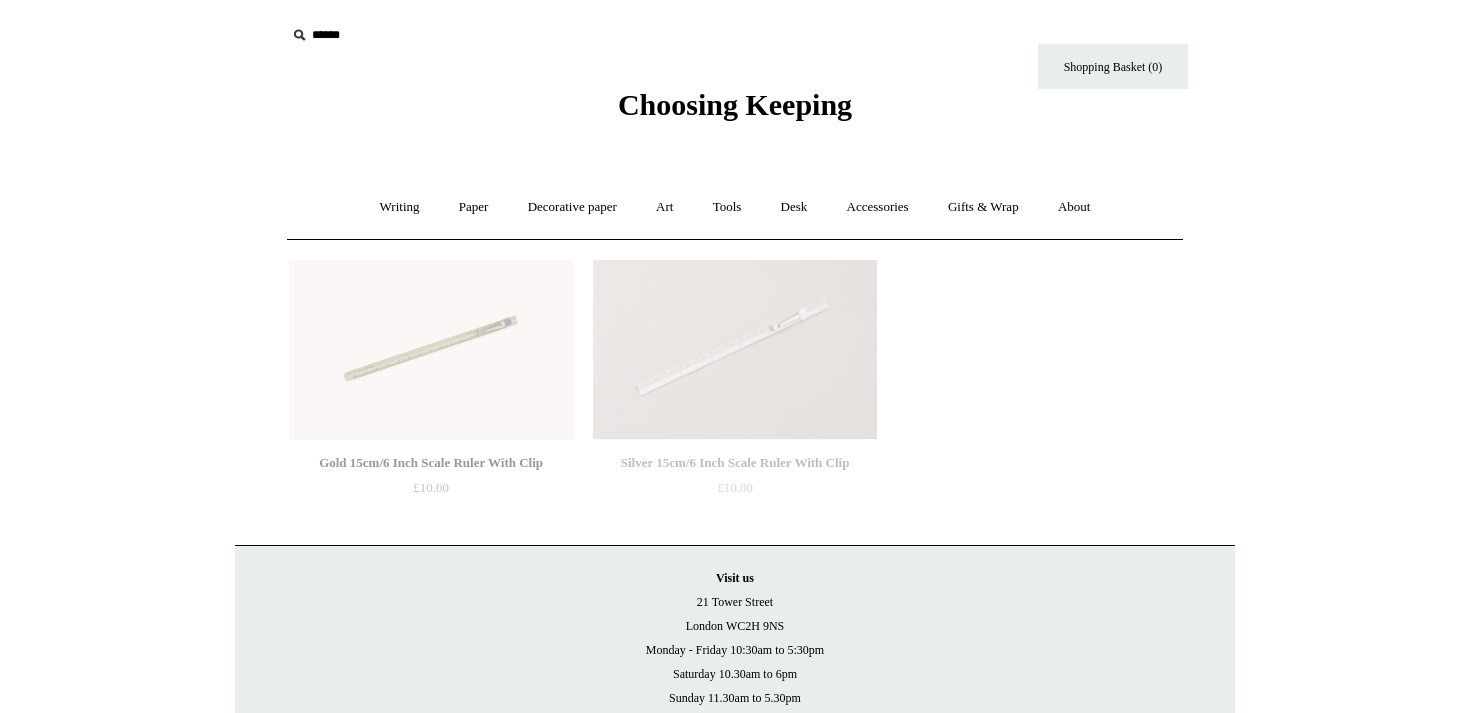 scroll, scrollTop: 0, scrollLeft: 0, axis: both 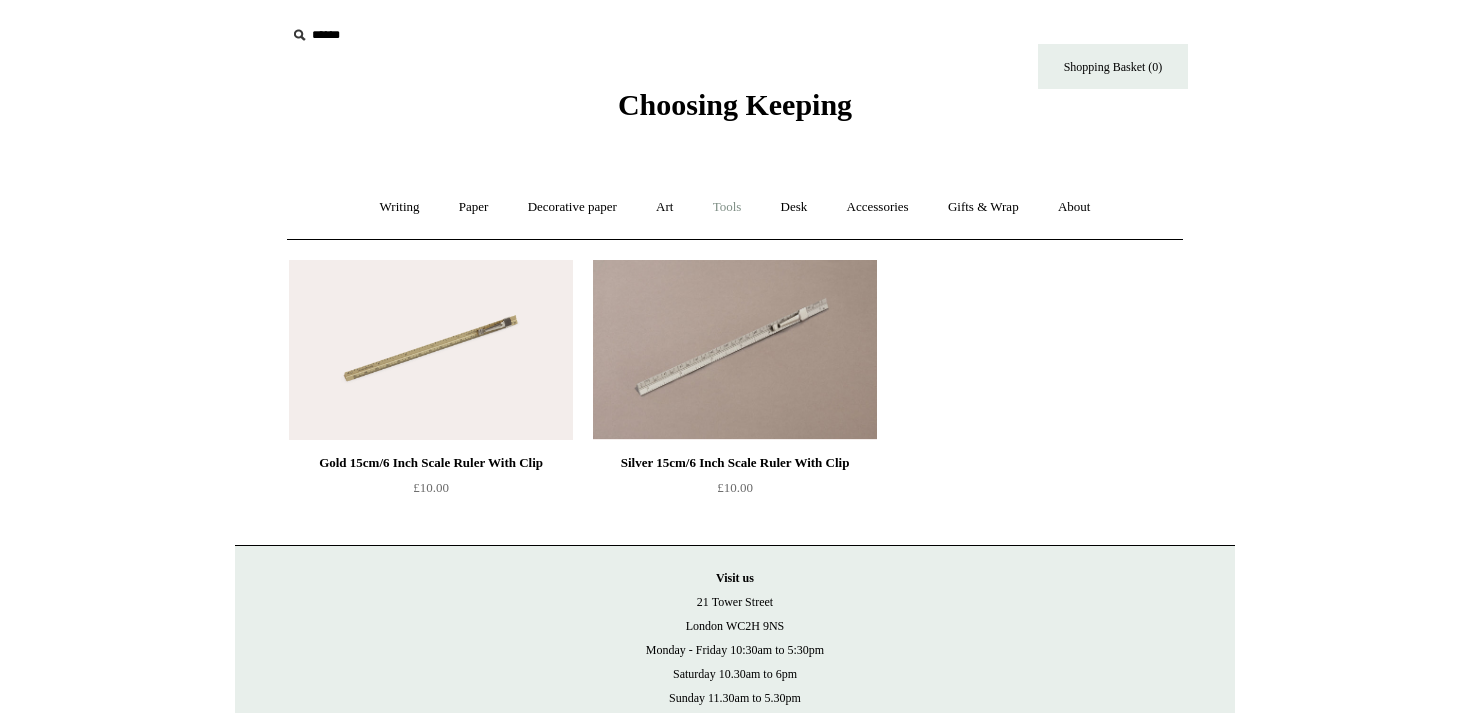 click on "Tools +" at bounding box center [727, 207] 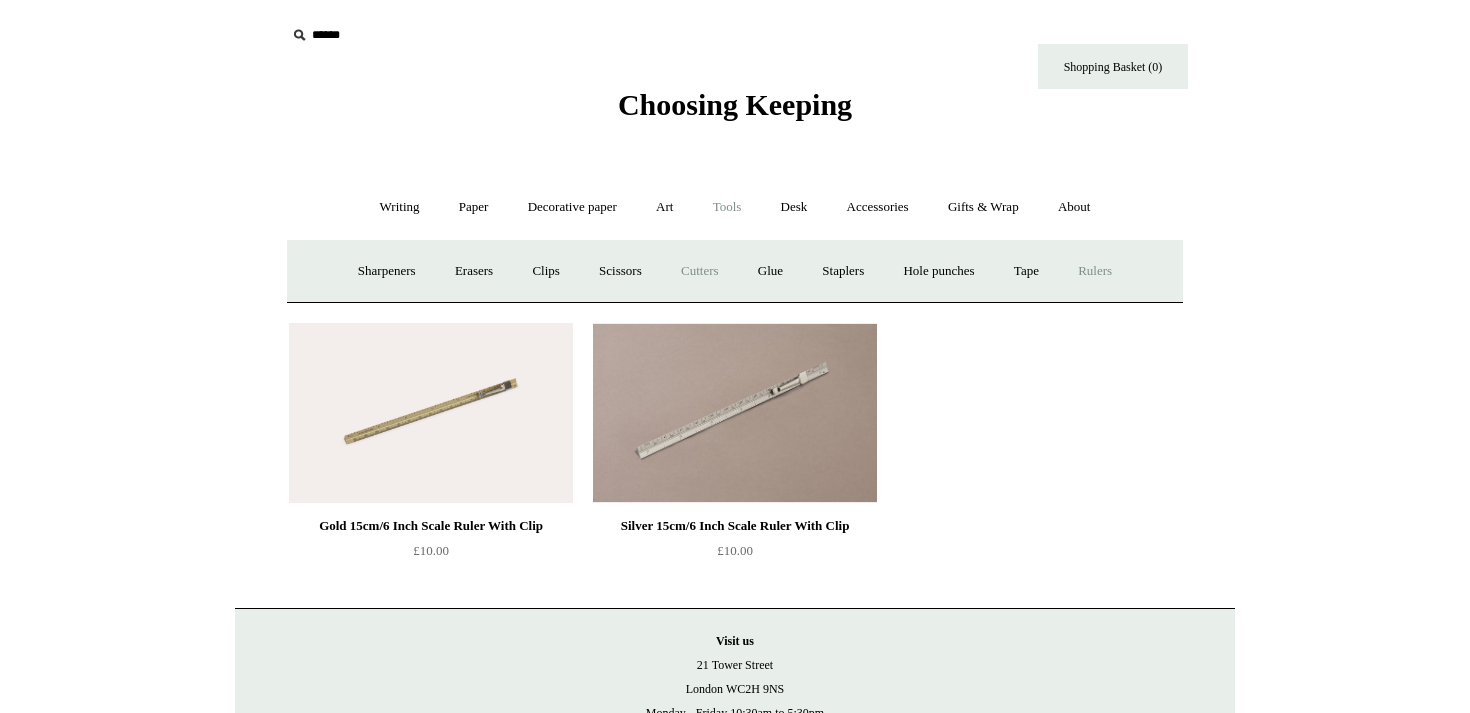click on "Cutters" at bounding box center [700, 271] 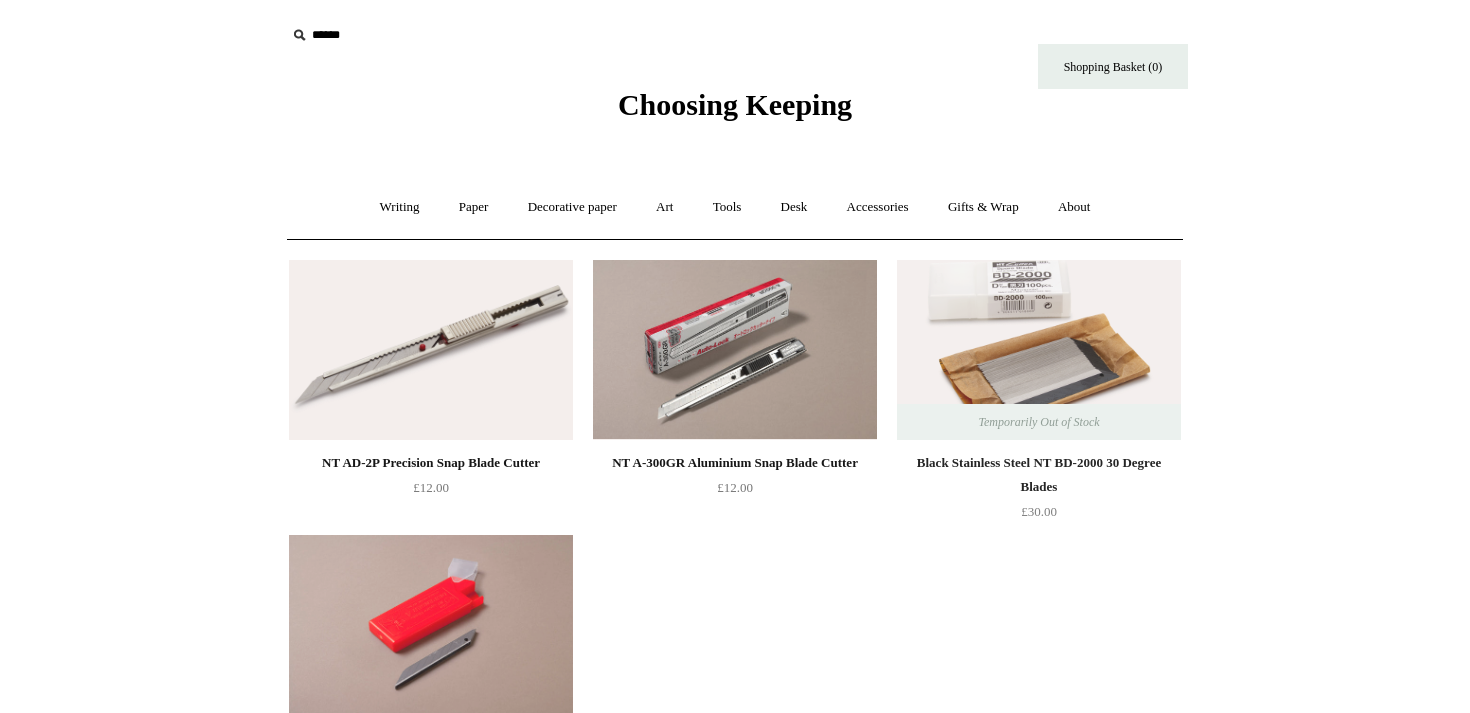 scroll, scrollTop: 0, scrollLeft: 0, axis: both 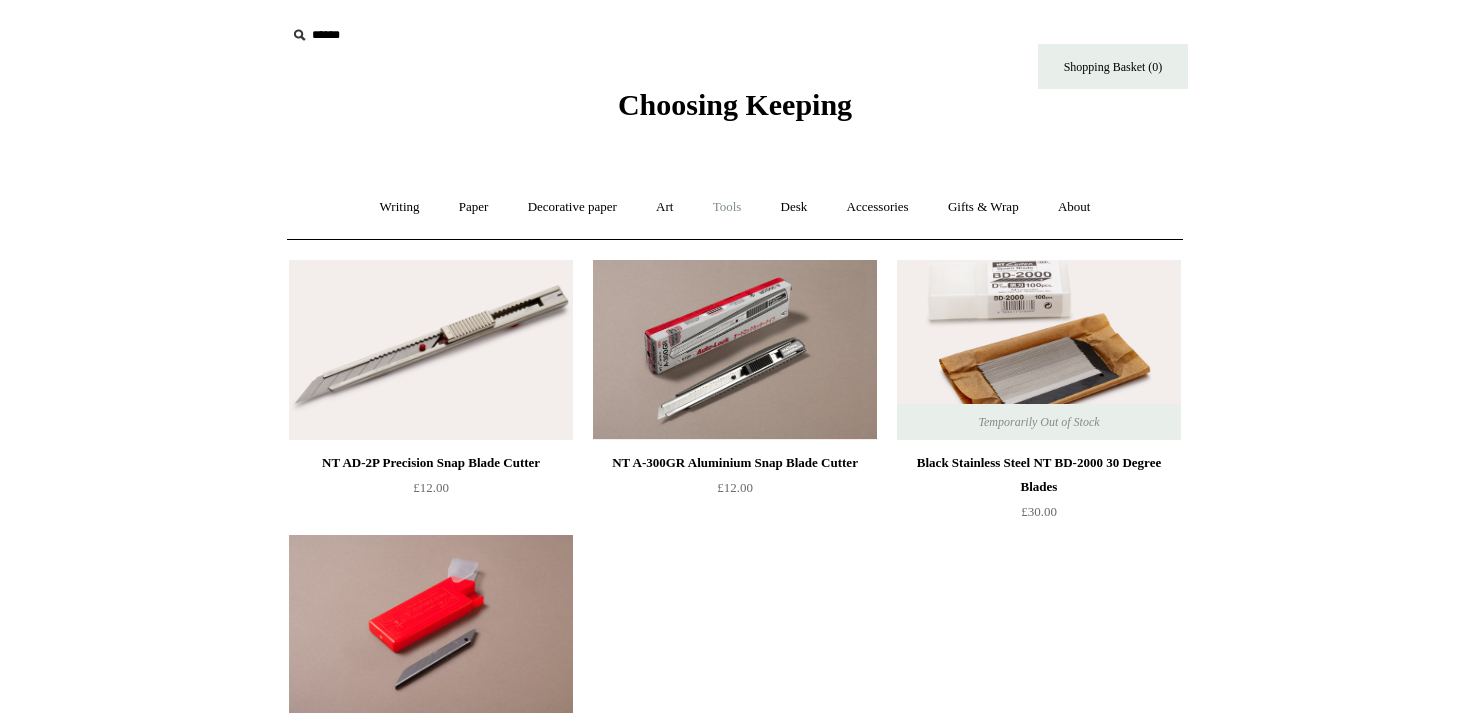 click on "Tools +" at bounding box center (727, 207) 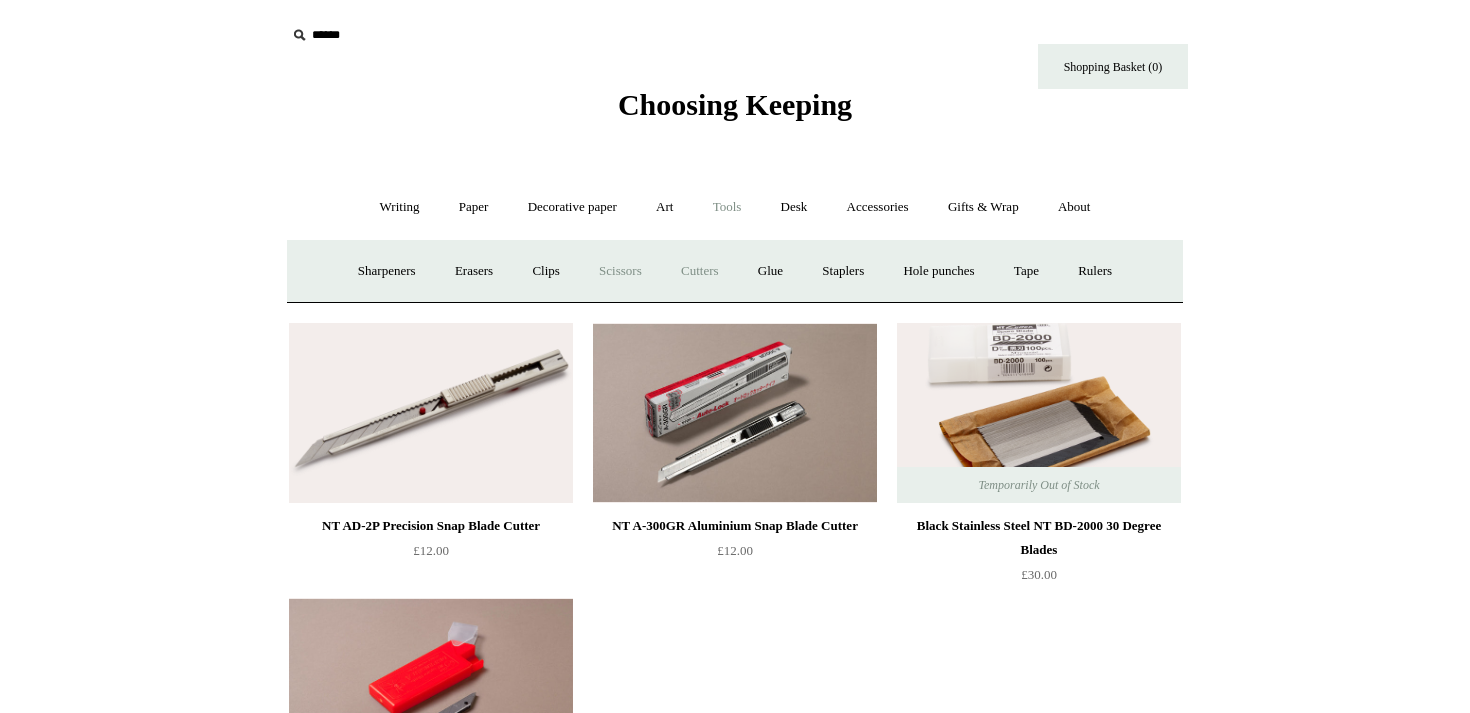 click on "Scissors" at bounding box center (620, 271) 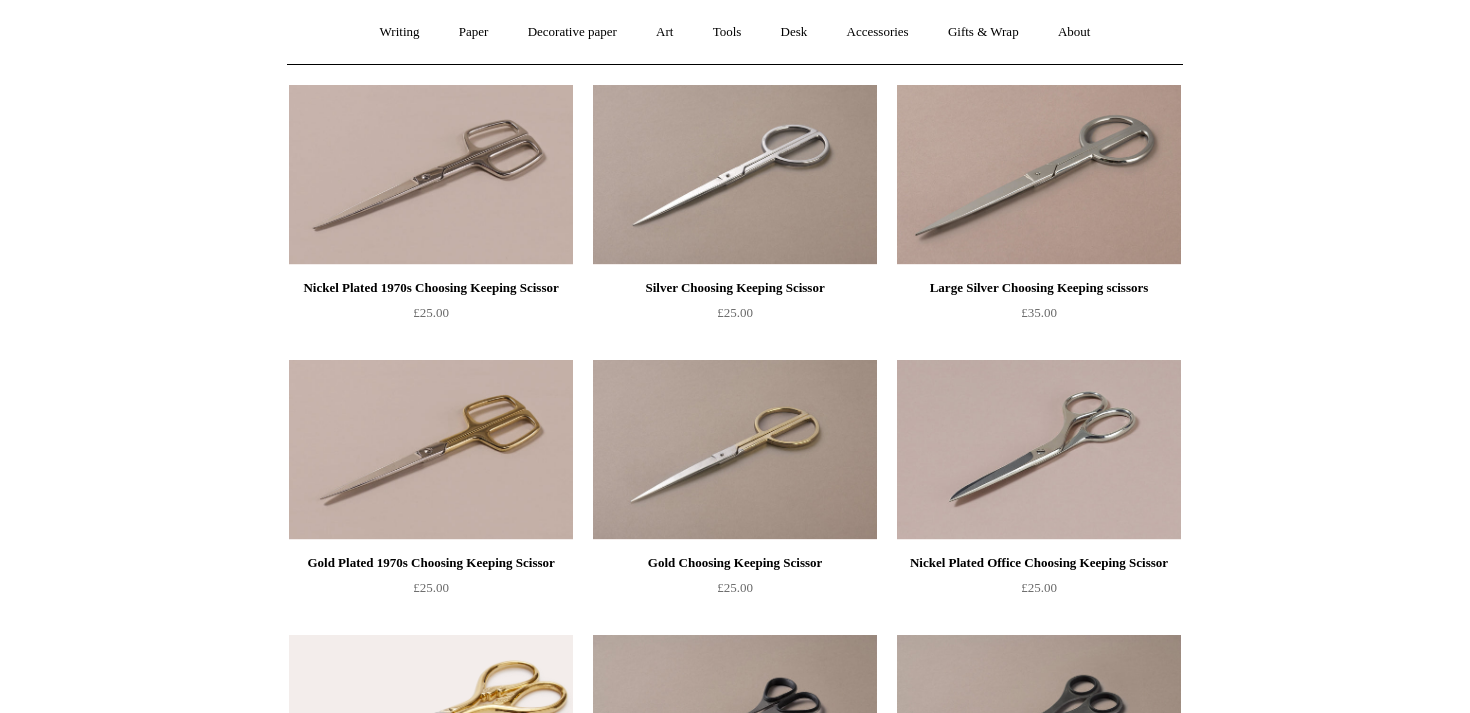 scroll, scrollTop: 0, scrollLeft: 0, axis: both 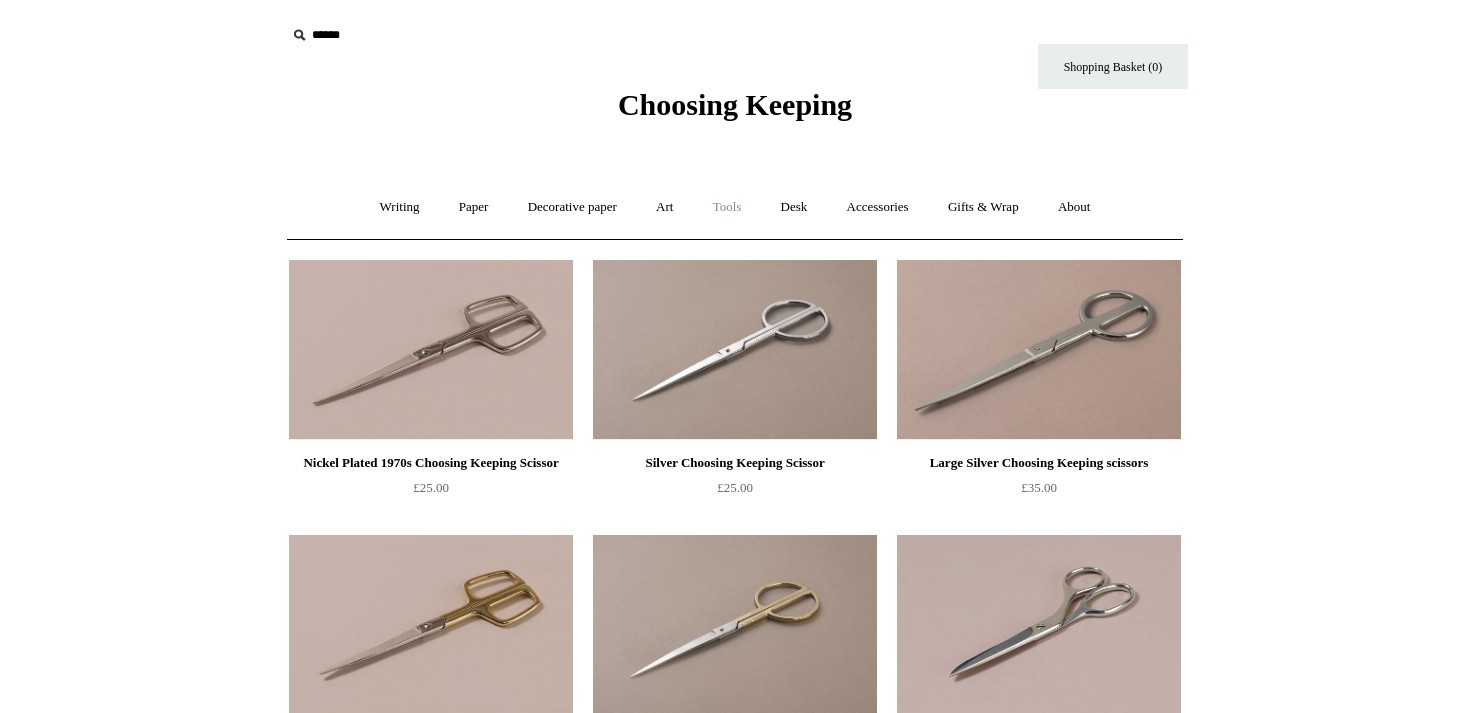 click on "Tools +" at bounding box center [727, 207] 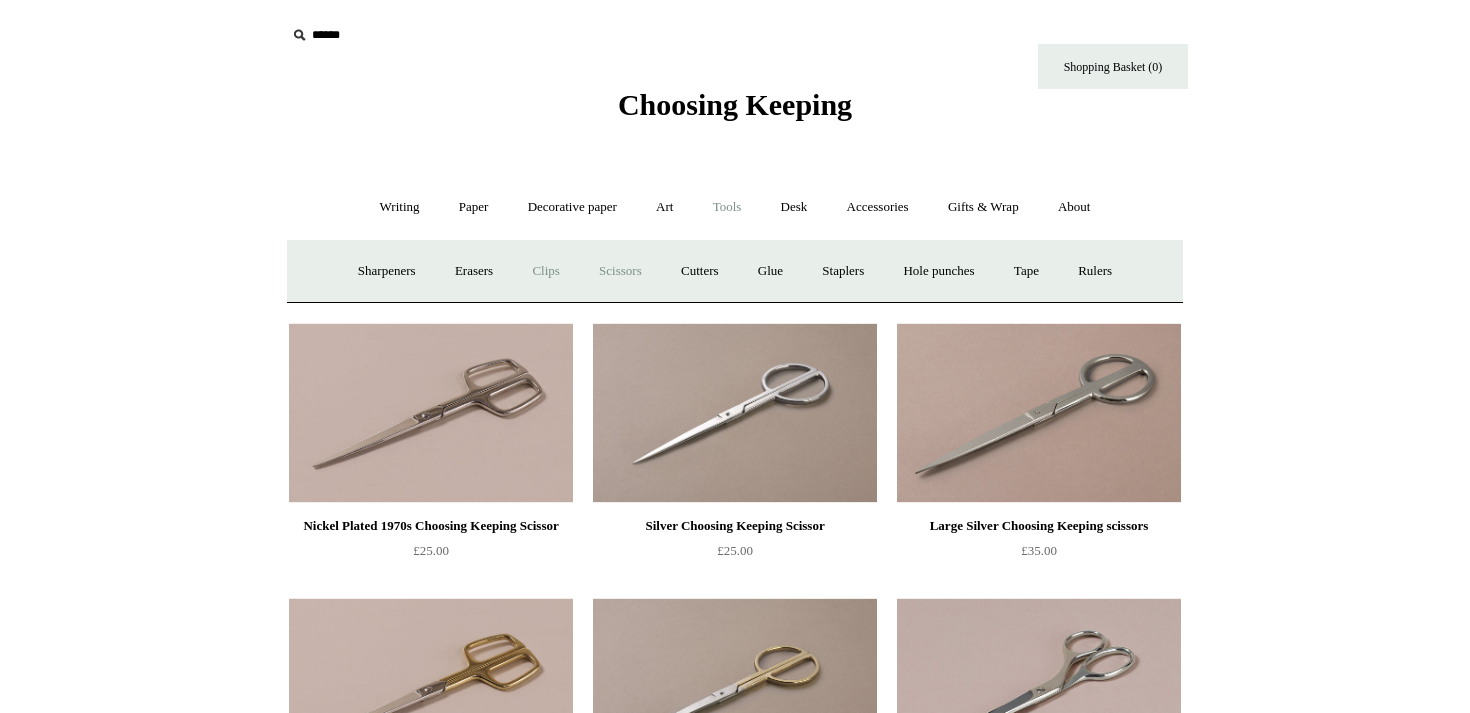 click on "Clips +" at bounding box center [545, 271] 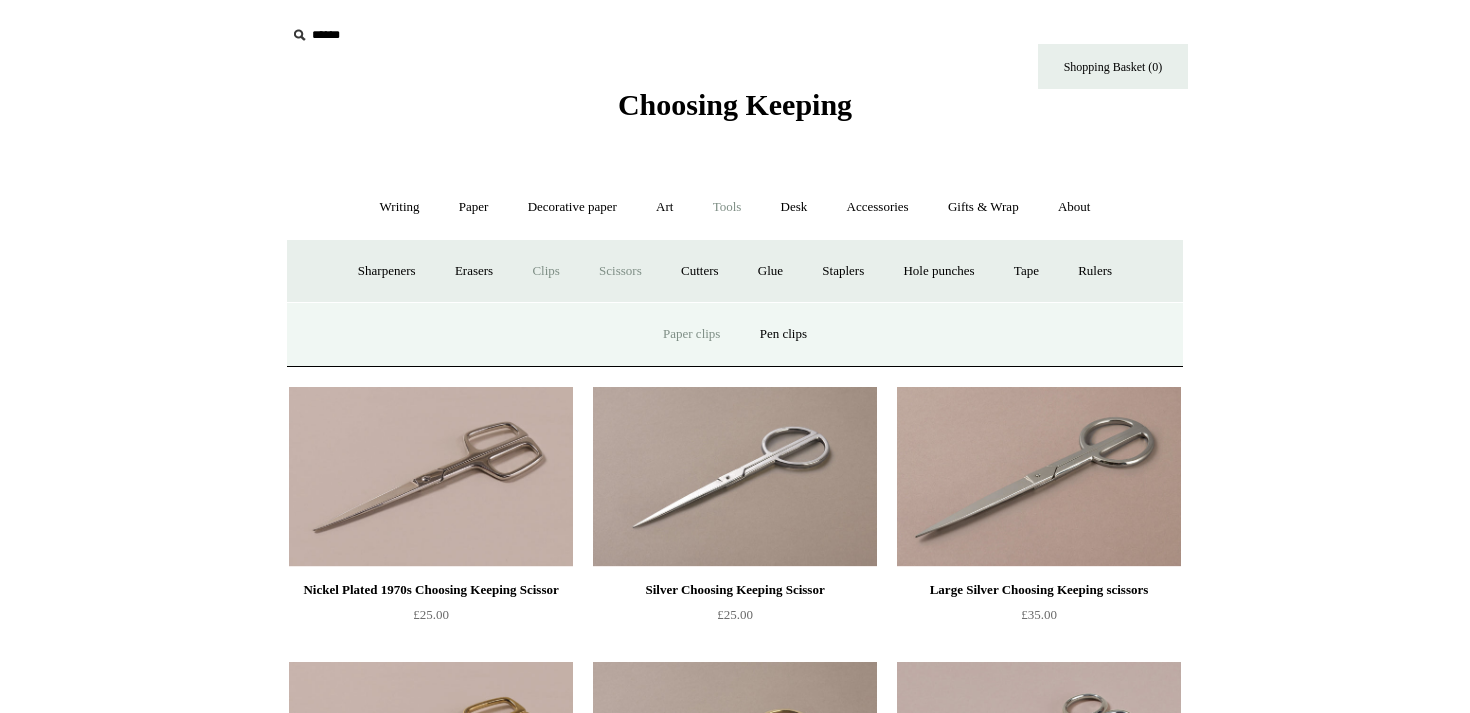 click on "Paper clips" at bounding box center (691, 334) 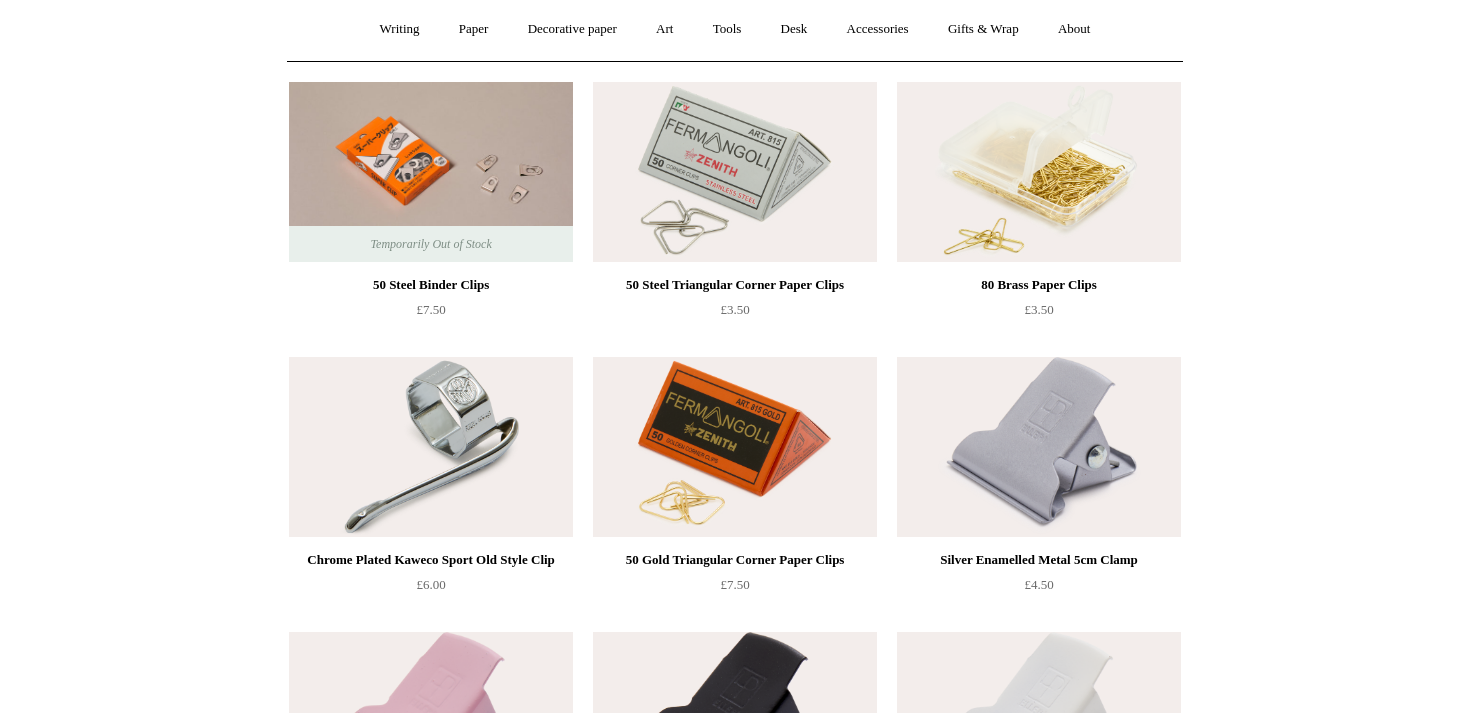 scroll, scrollTop: 0, scrollLeft: 0, axis: both 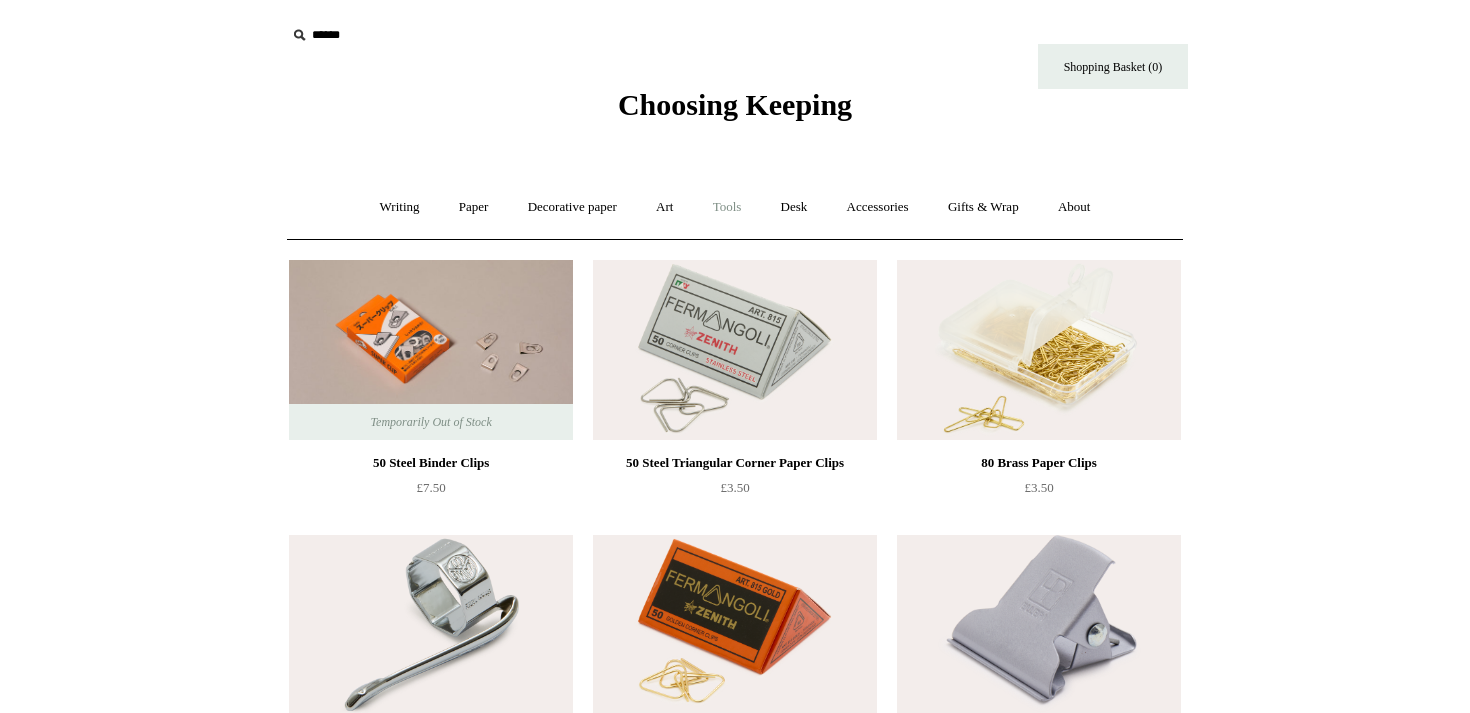 click on "Tools +" at bounding box center [727, 207] 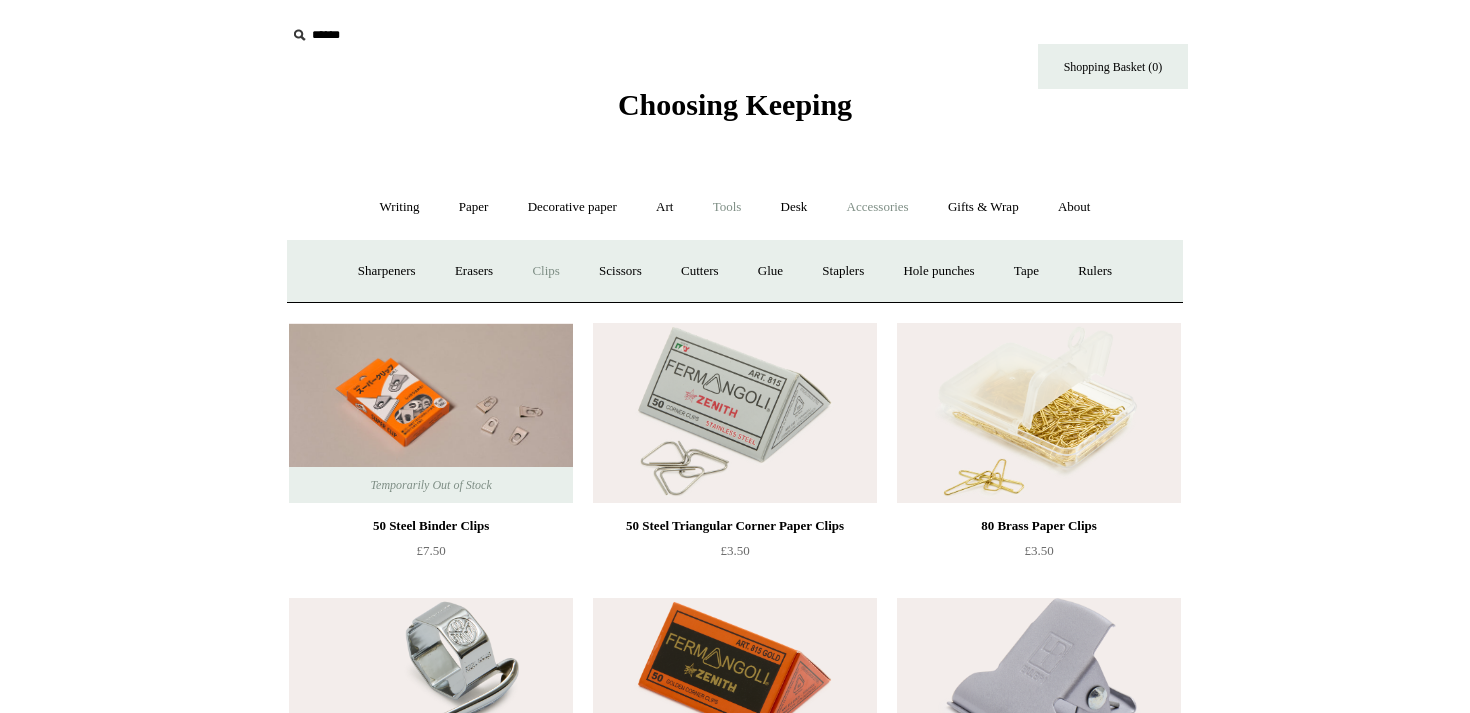 click on "Accessories +" at bounding box center (878, 207) 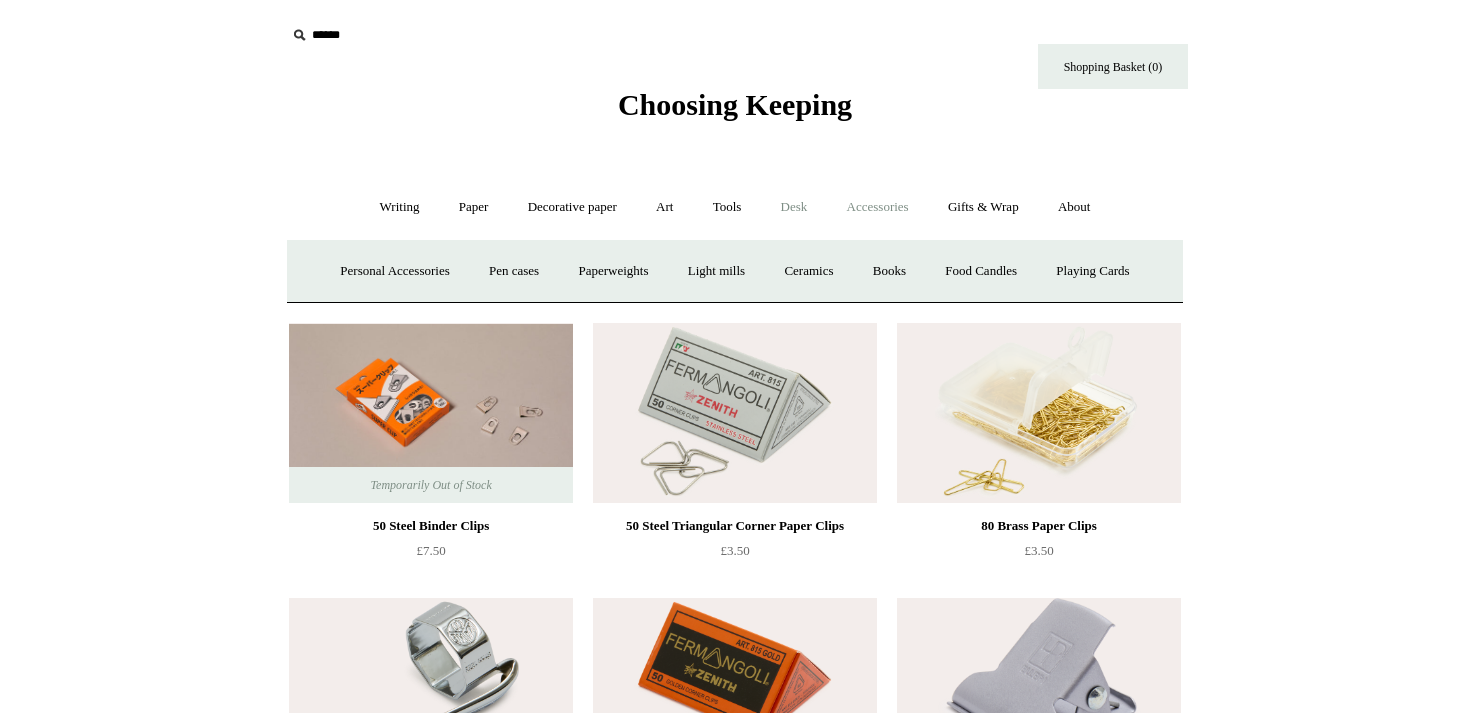 click on "Desk +" at bounding box center [794, 207] 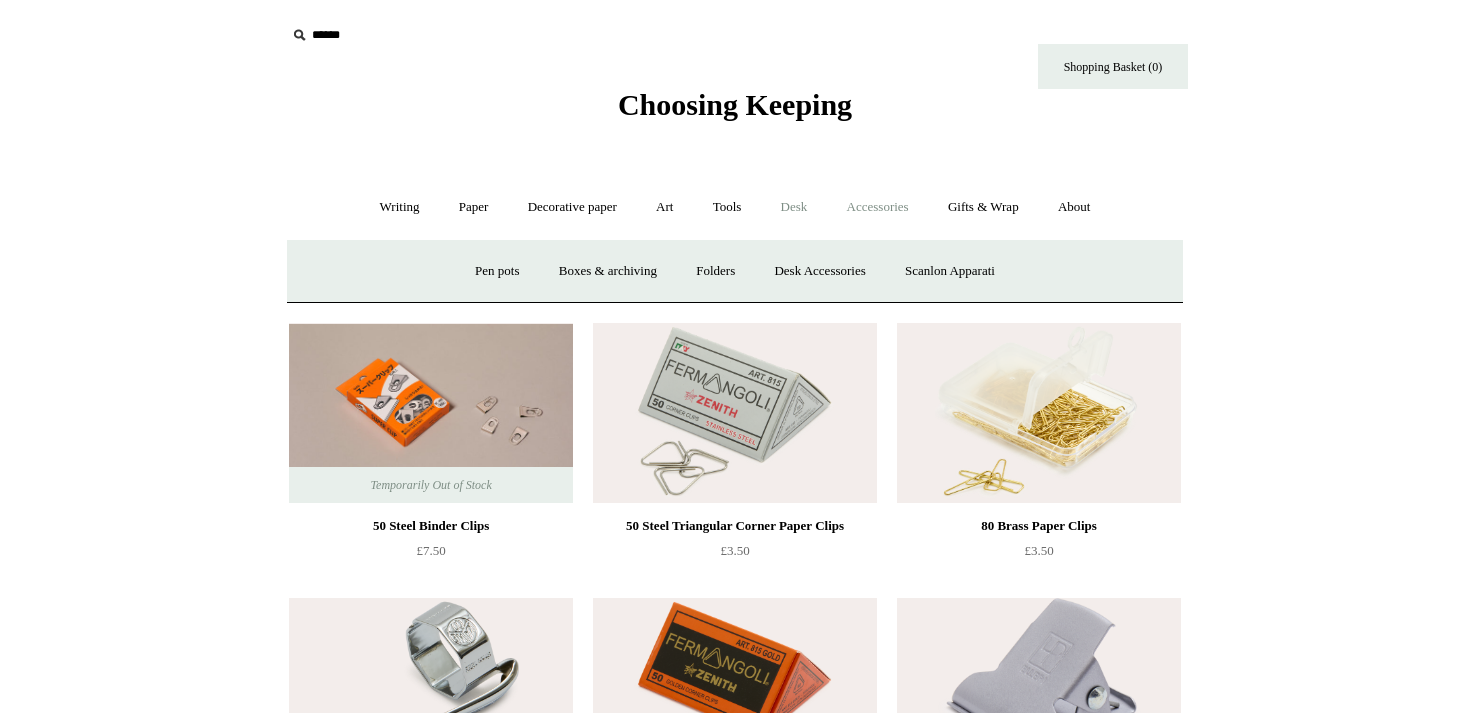 click on "Accessories +" at bounding box center (878, 207) 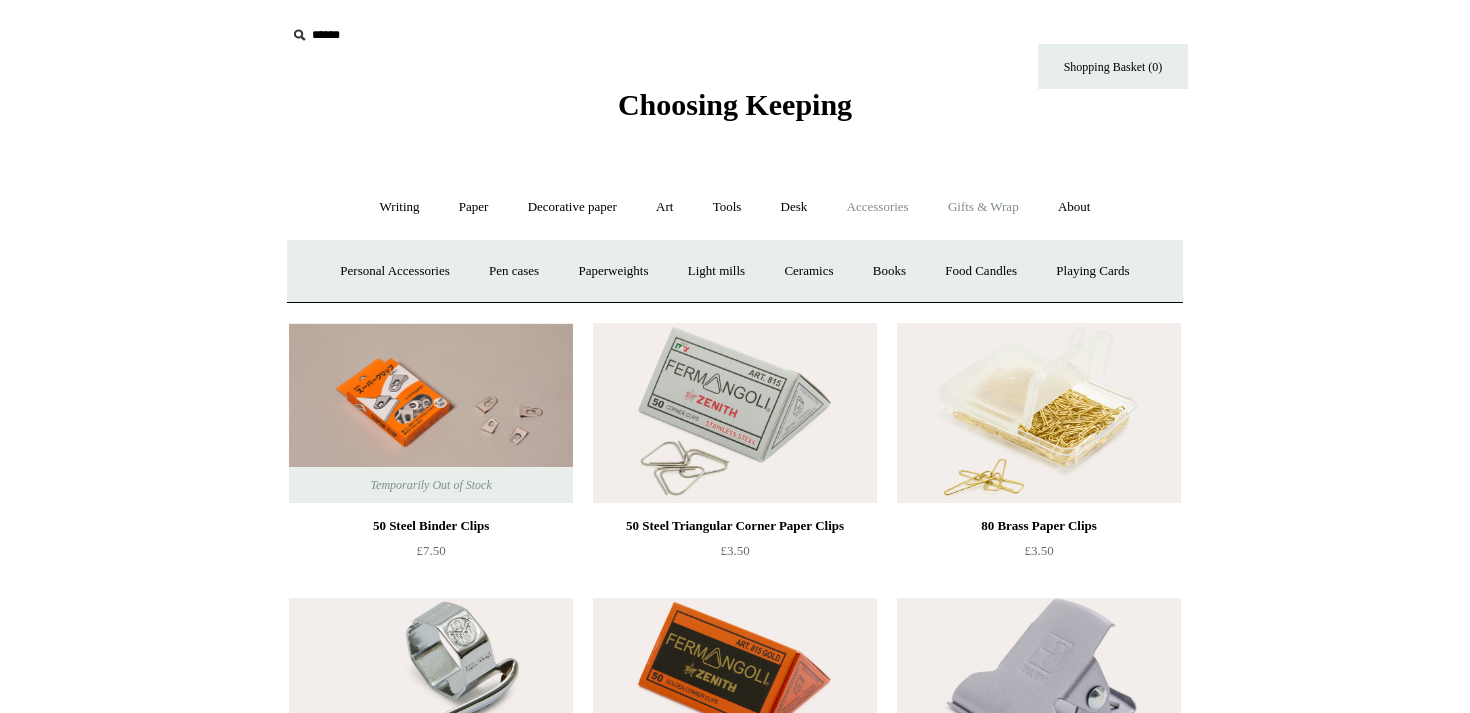 click on "Gifts & Wrap +" at bounding box center (983, 207) 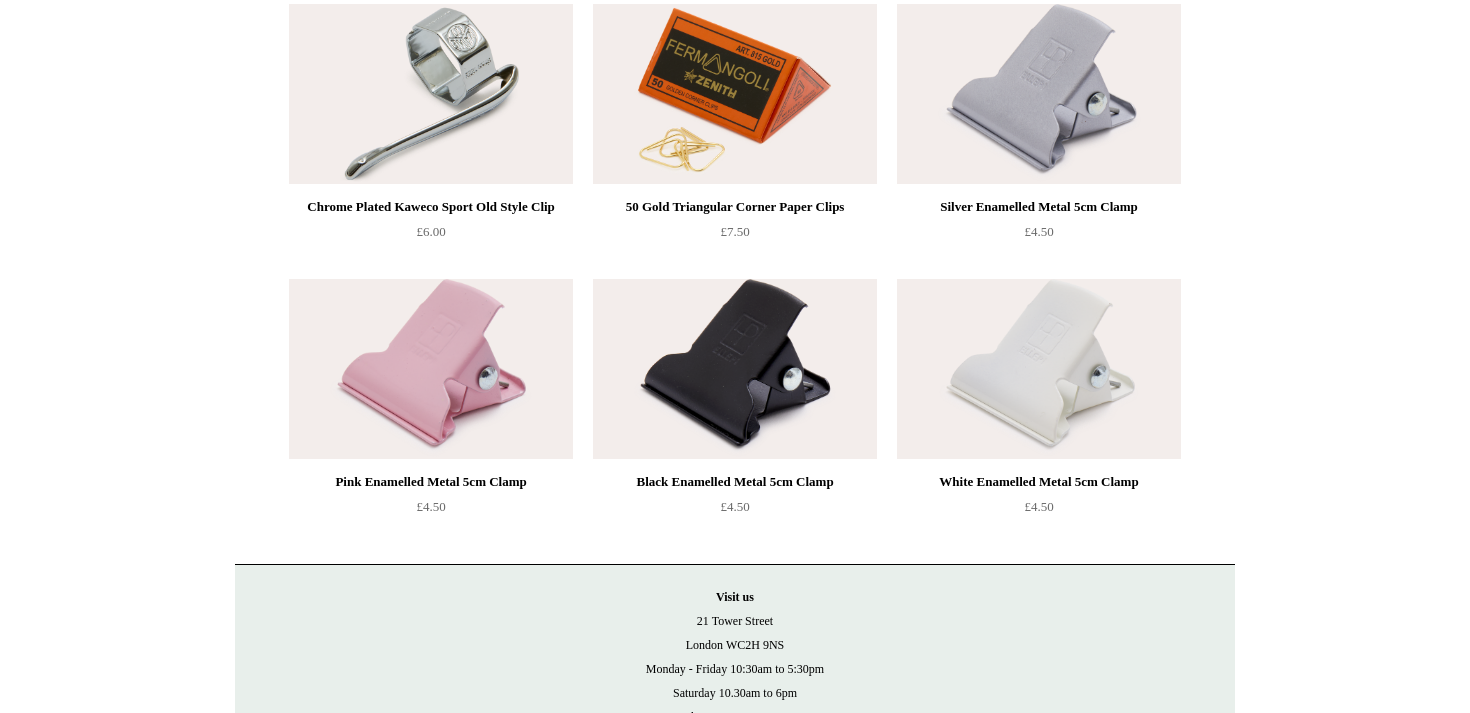 scroll, scrollTop: 758, scrollLeft: 0, axis: vertical 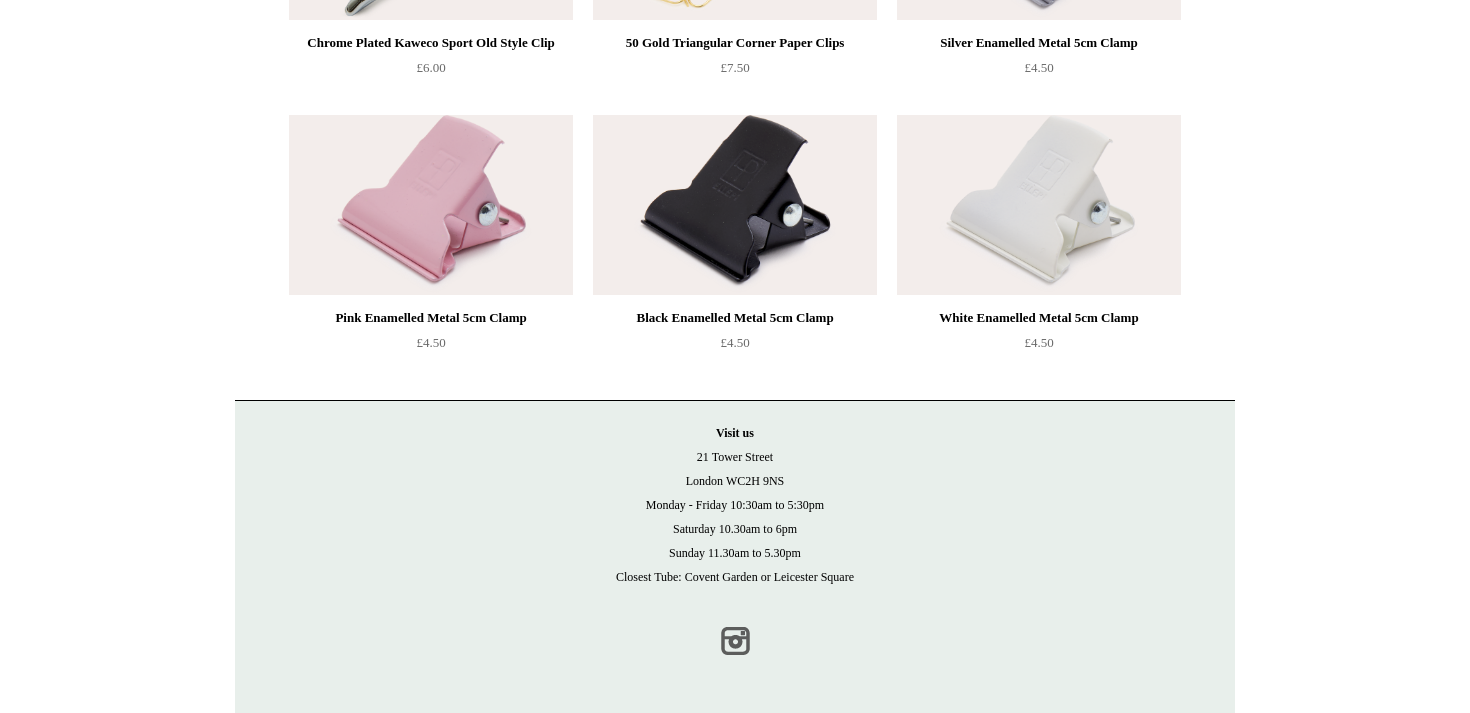 click on "Instagram" at bounding box center (735, 641) 